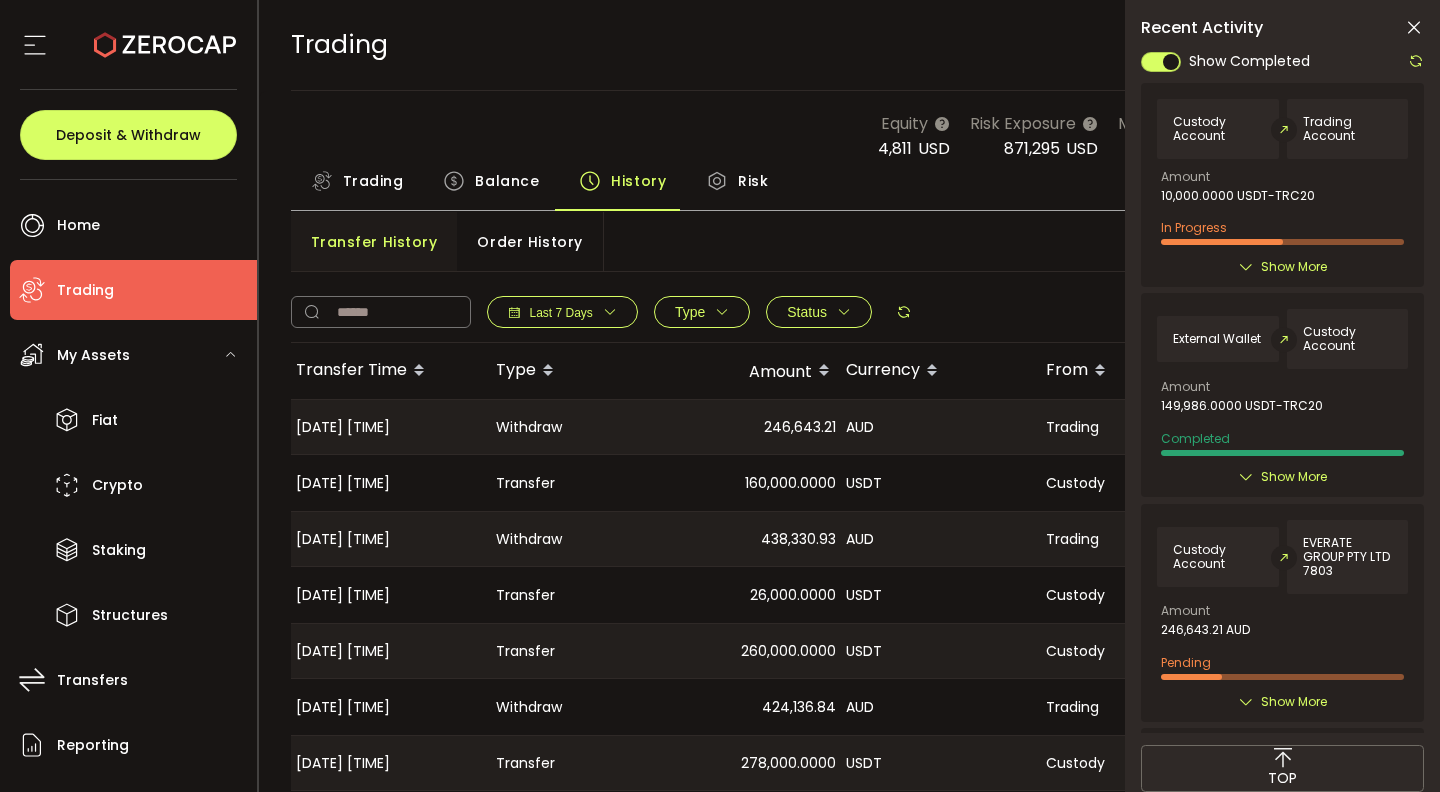 scroll, scrollTop: 0, scrollLeft: 0, axis: both 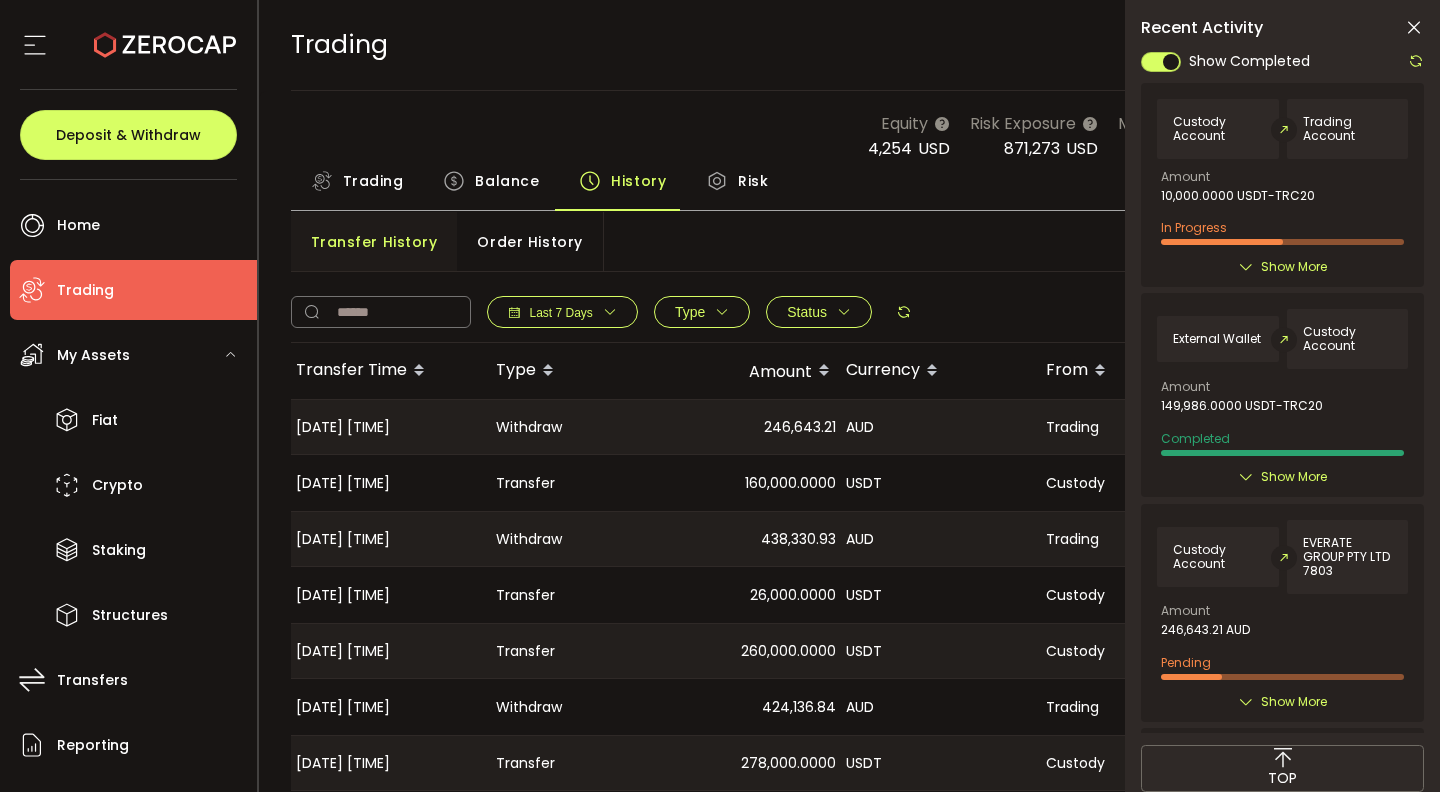 click at bounding box center (1414, 28) 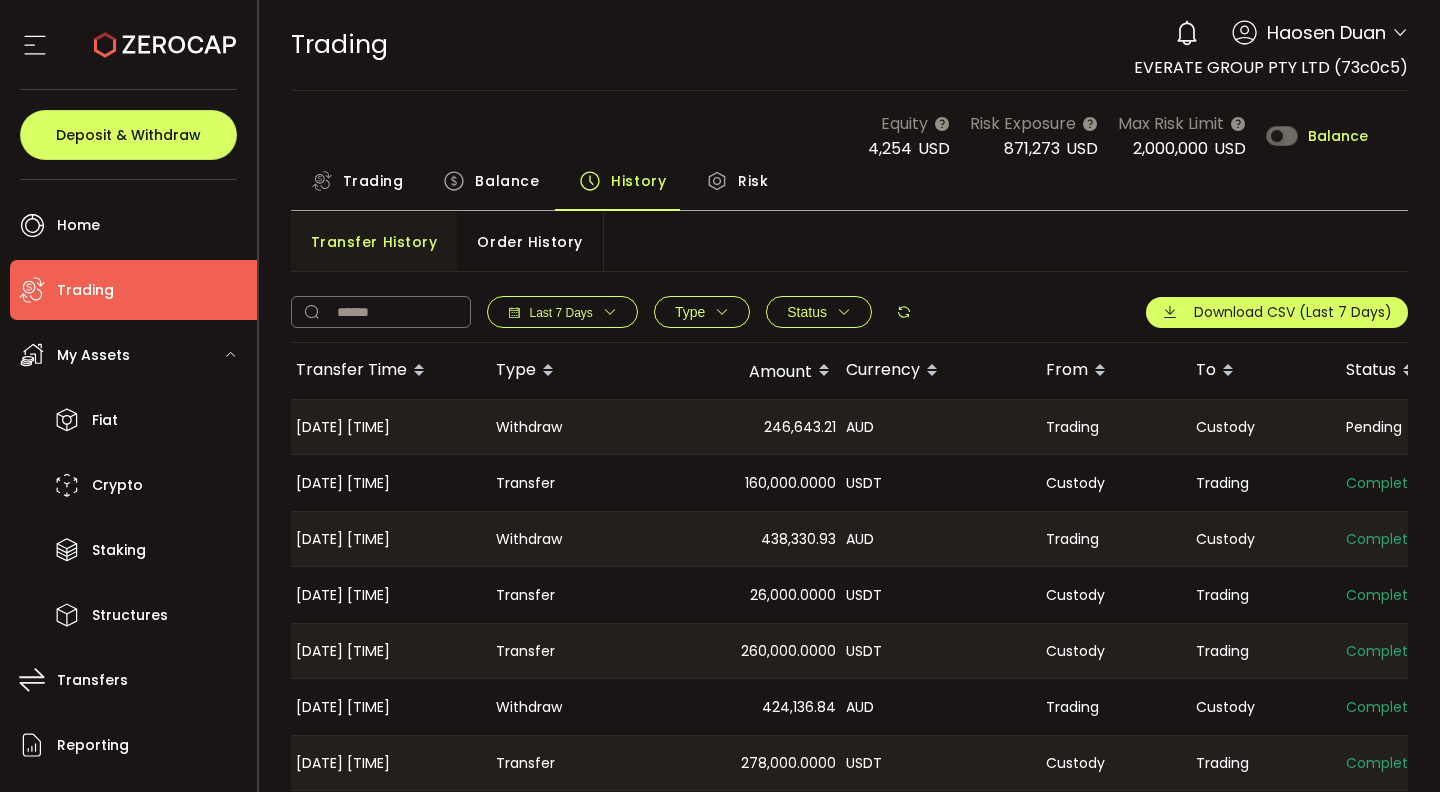 click on "Trading" at bounding box center (373, 181) 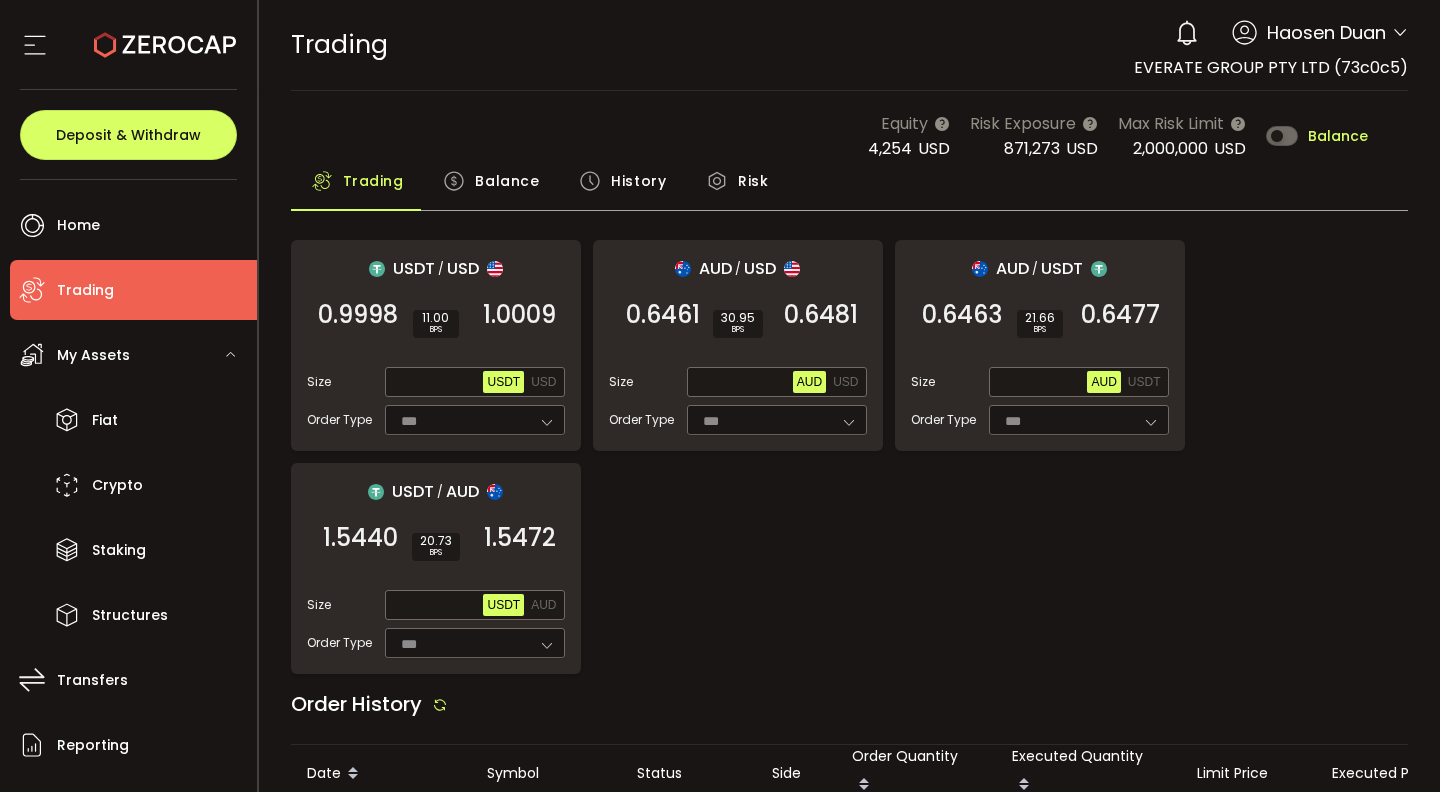 click on "Balance" at bounding box center [507, 181] 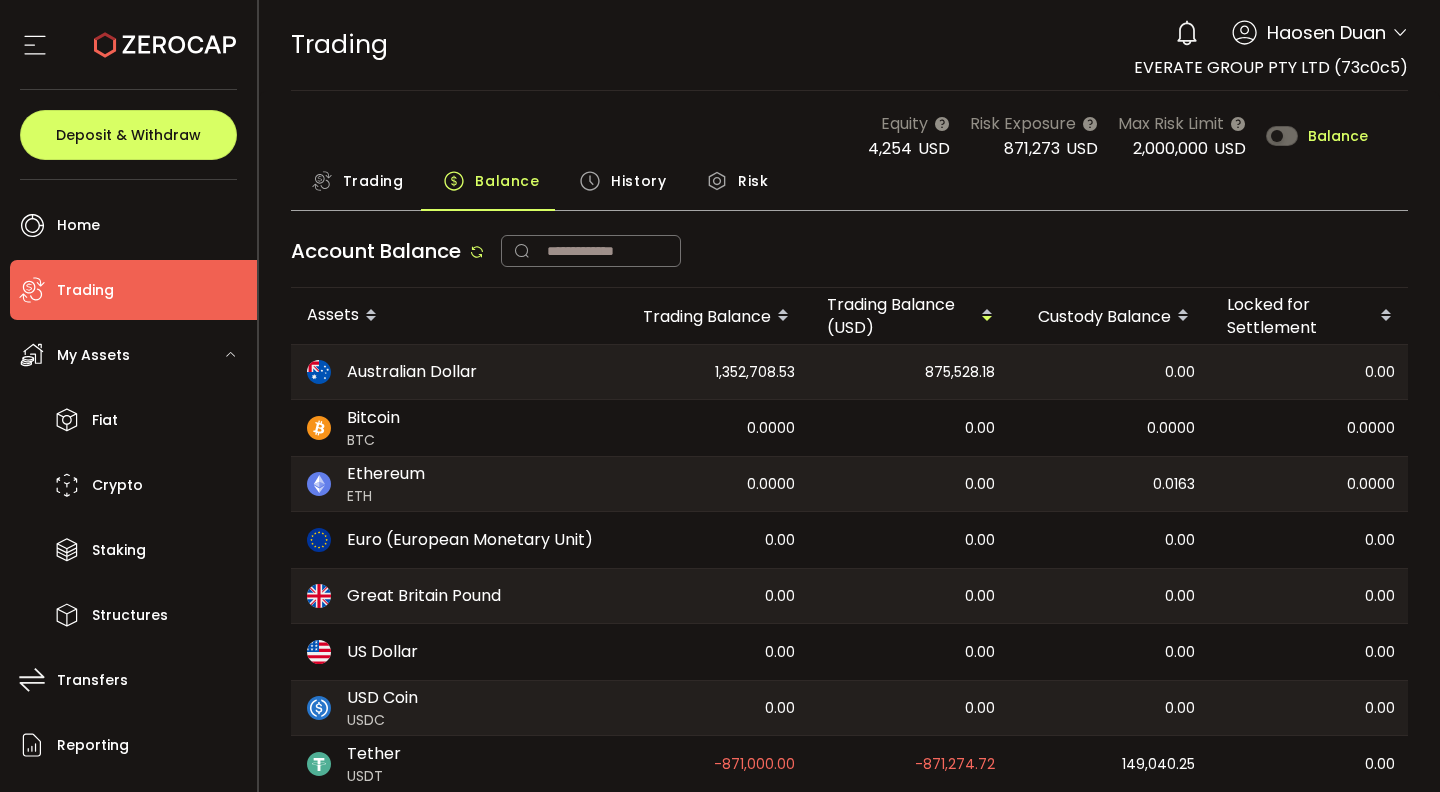 click on "Trading" at bounding box center [373, 181] 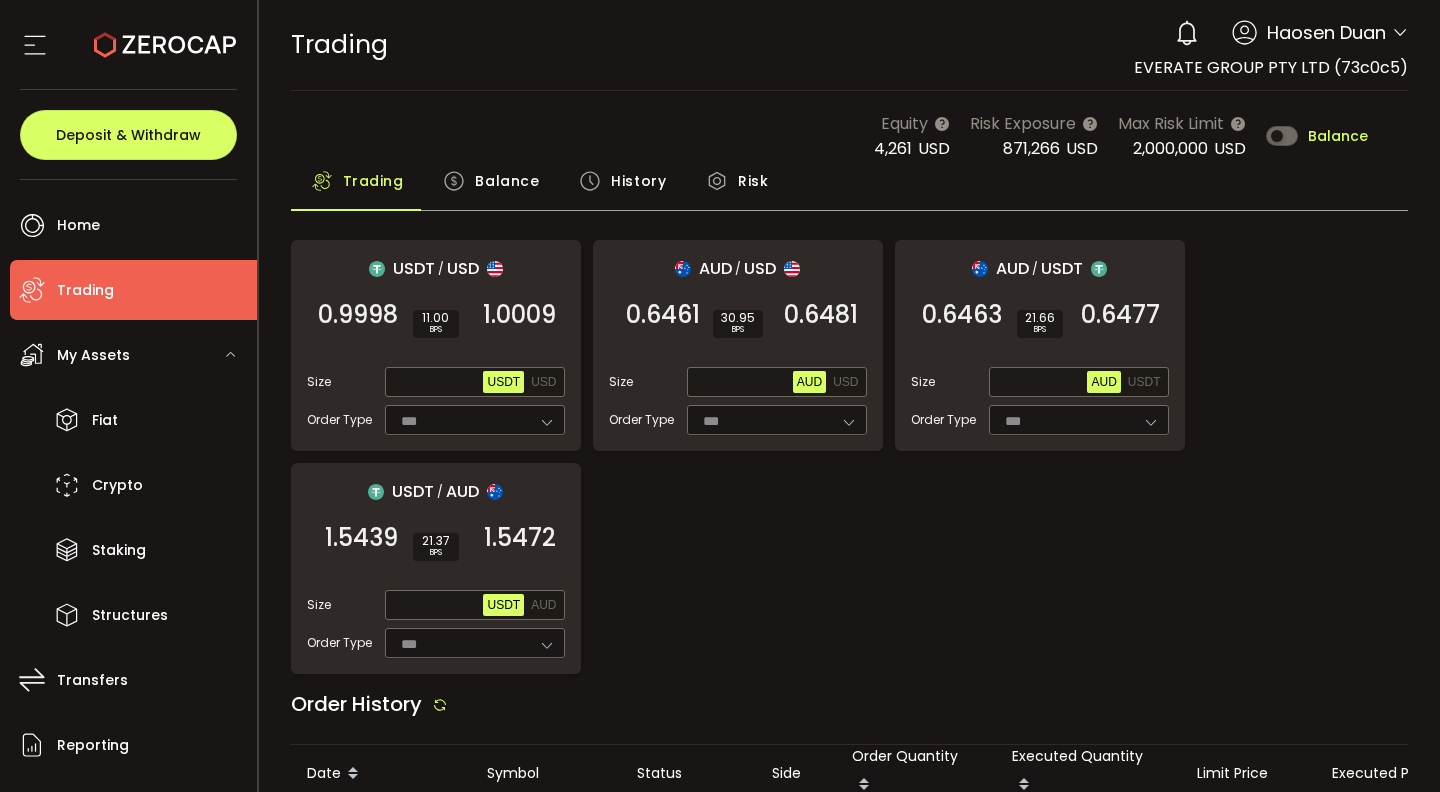 click on "Balance" at bounding box center [491, 186] 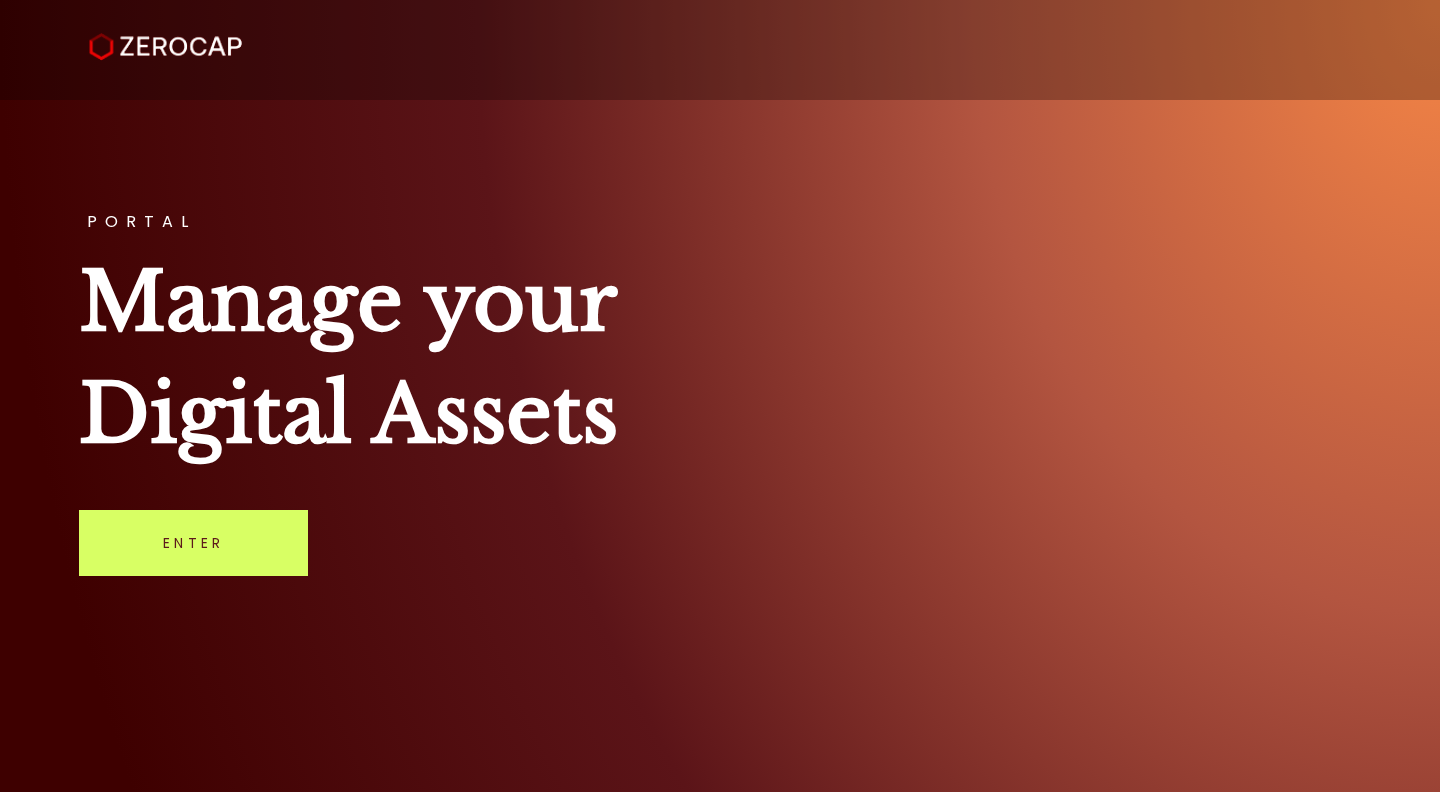 scroll, scrollTop: 0, scrollLeft: 0, axis: both 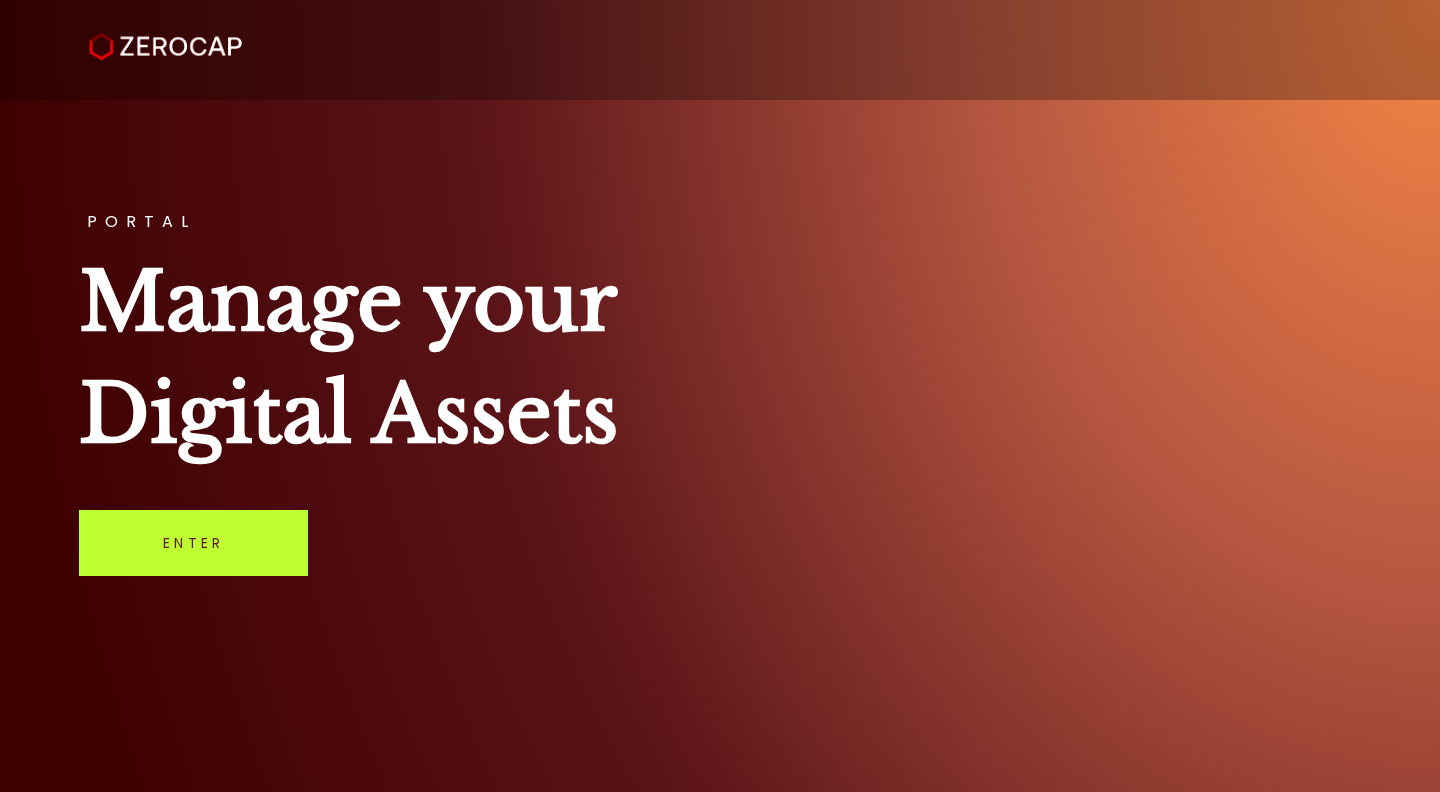 click on "Enter" at bounding box center (193, 543) 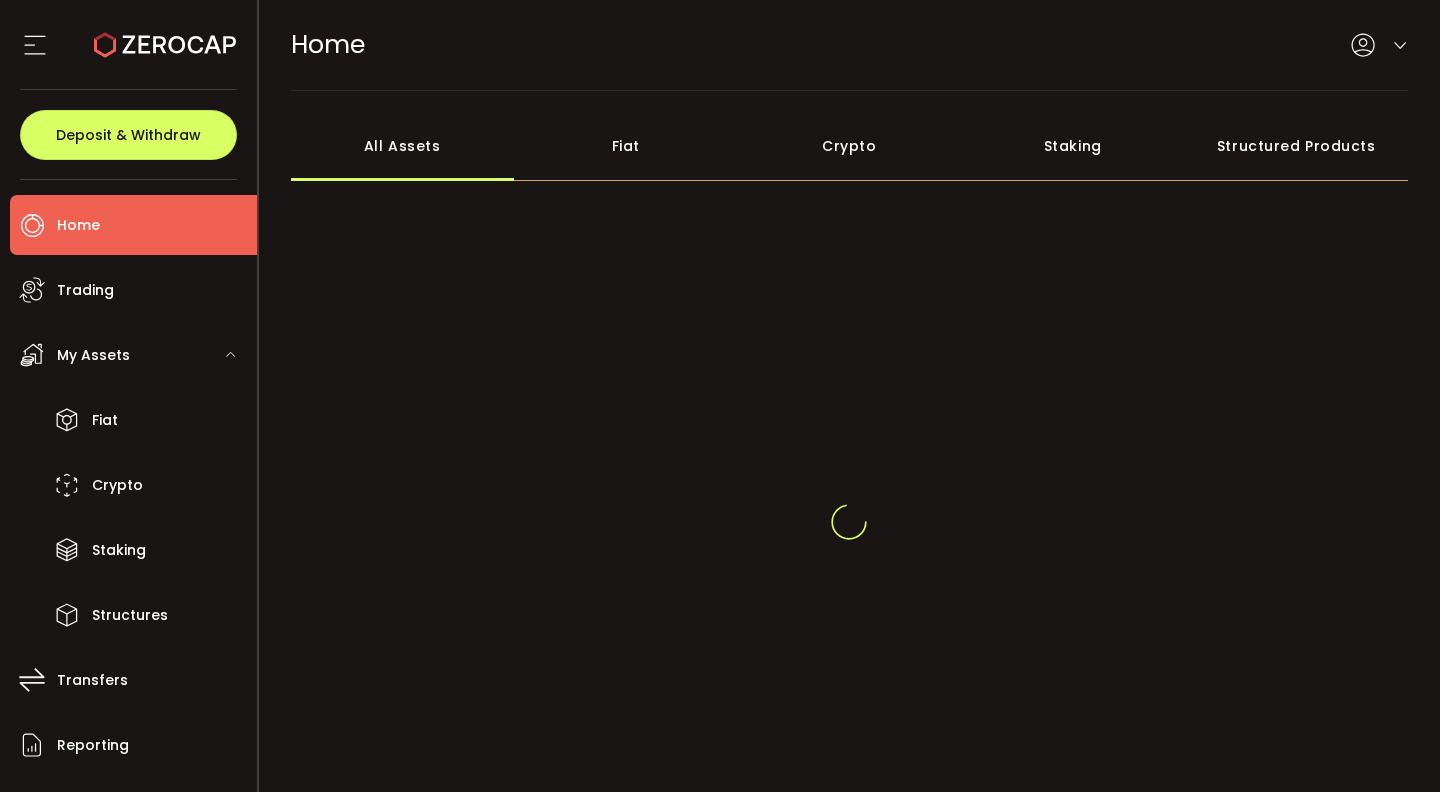 scroll, scrollTop: 0, scrollLeft: 0, axis: both 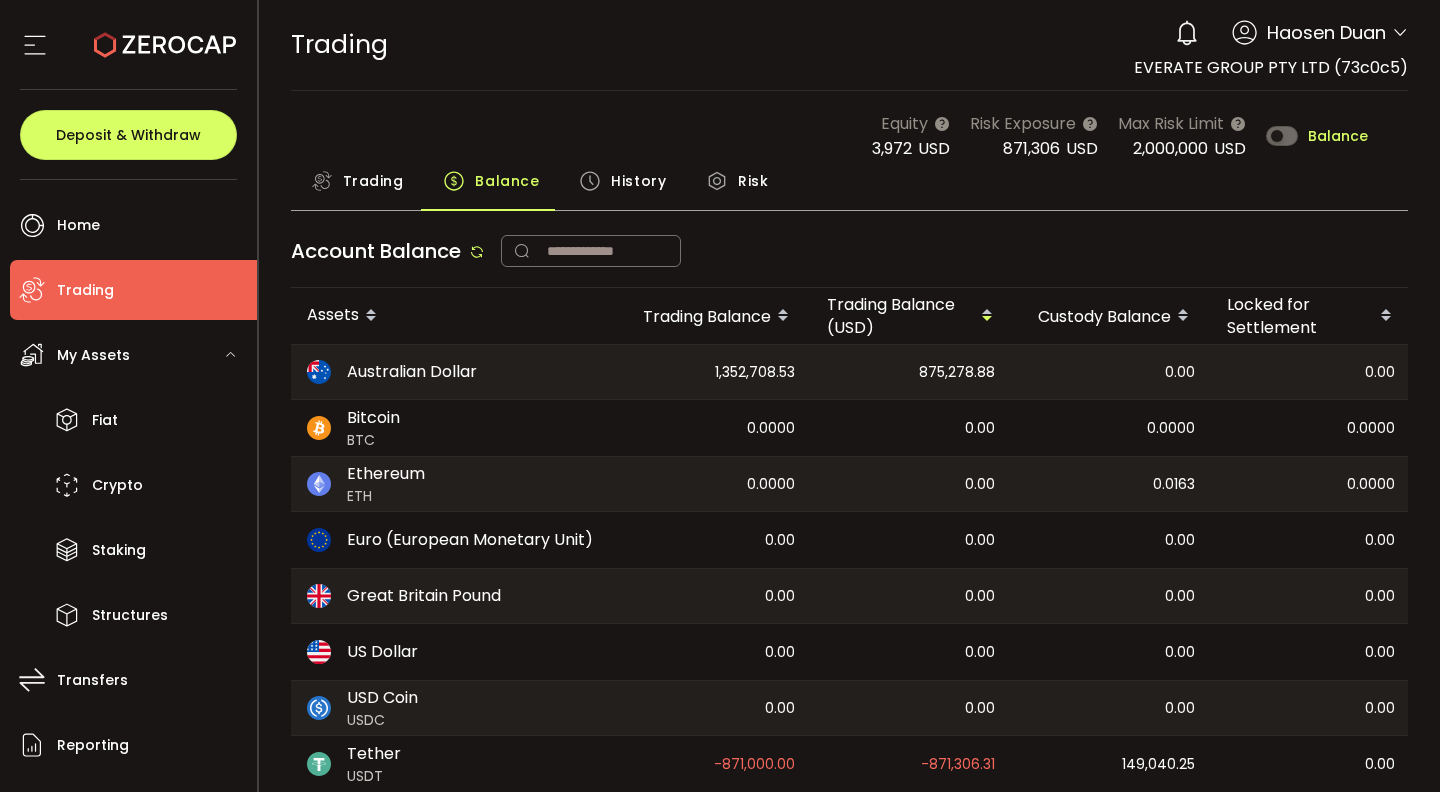 click on "Trading" at bounding box center (373, 181) 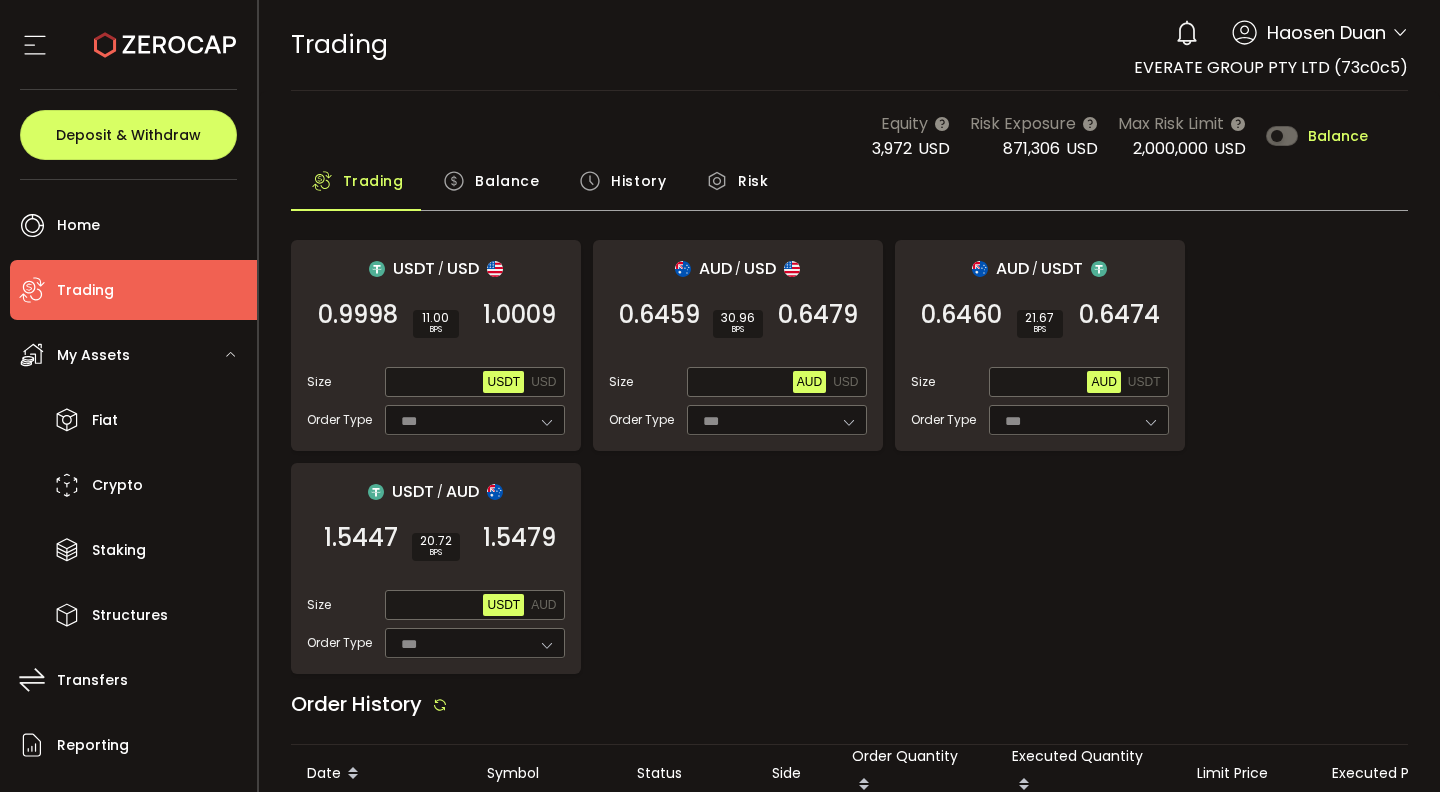 click on "USDT / USD 0.9998    SELL 11.00 BPS 1.0009   BUY Size Max USDT USD Order Type *** FOK AUD / USD 0.6459    SELL 30.96 BPS 0.6479   BUY Size Max AUD USD Order Type *** FOK AUD / USDT 0.6460    SELL 21.67 BPS 0.6474   BUY Size Max AUD USDT Order Type *** FOK USDT / AUD 1.5447    SELL 20.72 BPS 1.5479   BUY Size Max USDT AUD Order Type *** FOK" at bounding box center (850, 457) 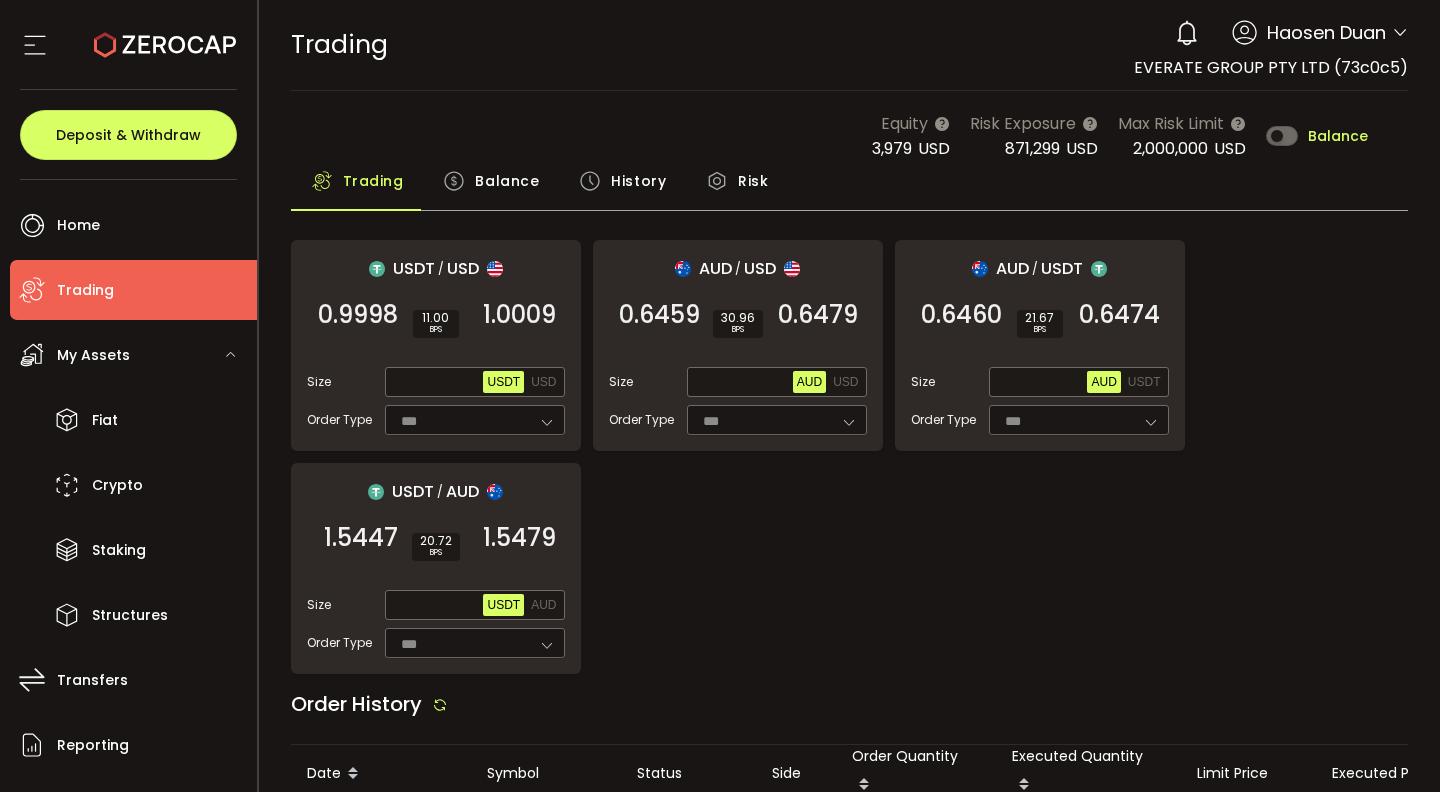 click on "USDT / USD 0.9998    SELL 11.00 BPS 1.0009   BUY Size Max USDT USD Order Type *** FOK AUD / USD 0.6459    SELL 30.96 BPS 0.6479   BUY Size Max AUD USD Order Type *** FOK AUD / USDT 0.6460    SELL 21.67 BPS 0.6474   BUY Size Max AUD USDT Order Type *** FOK USDT / AUD 1.5447    SELL 20.72 BPS 1.5479   BUY Size Max USDT AUD Order Type *** FOK" at bounding box center [850, 457] 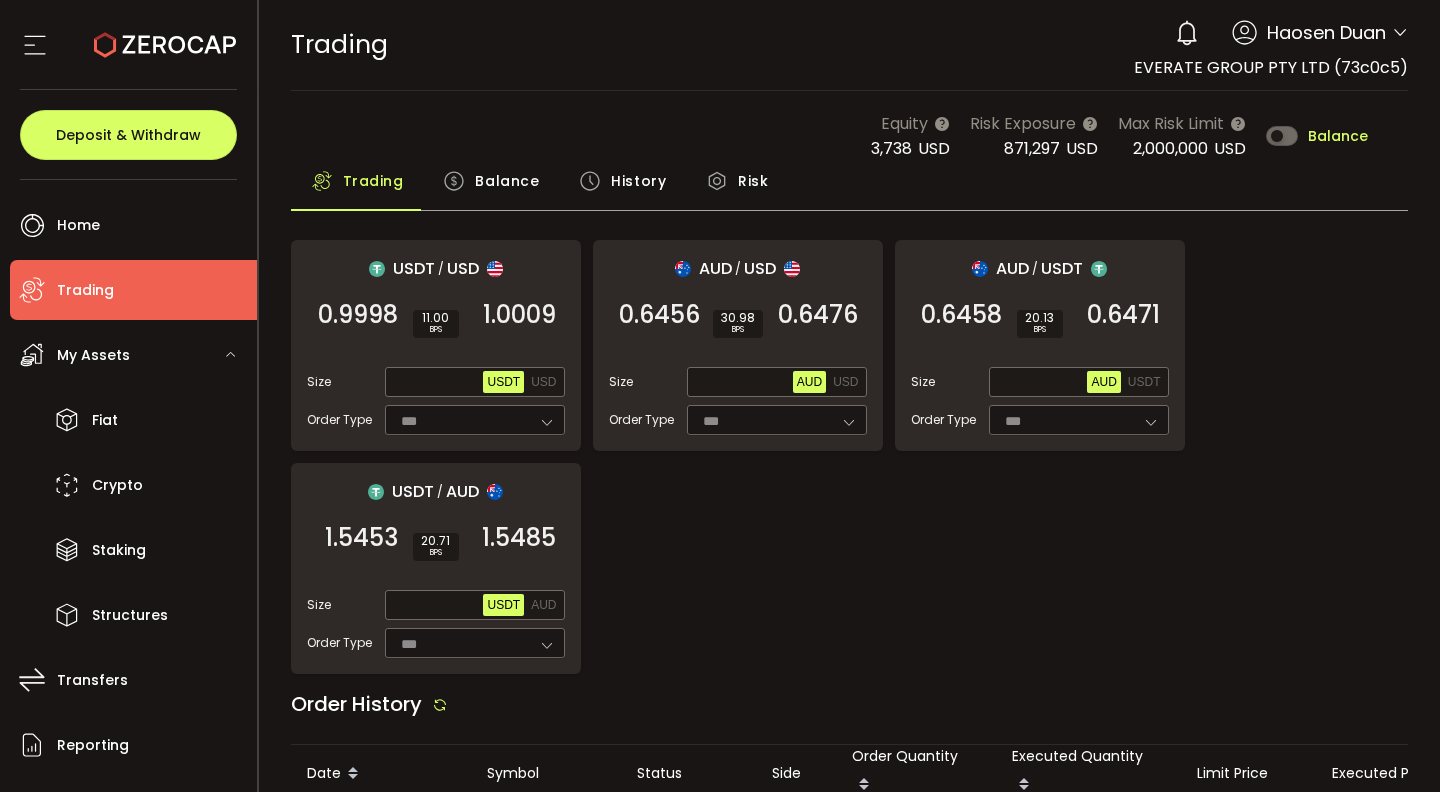 click on "Balance" at bounding box center [507, 181] 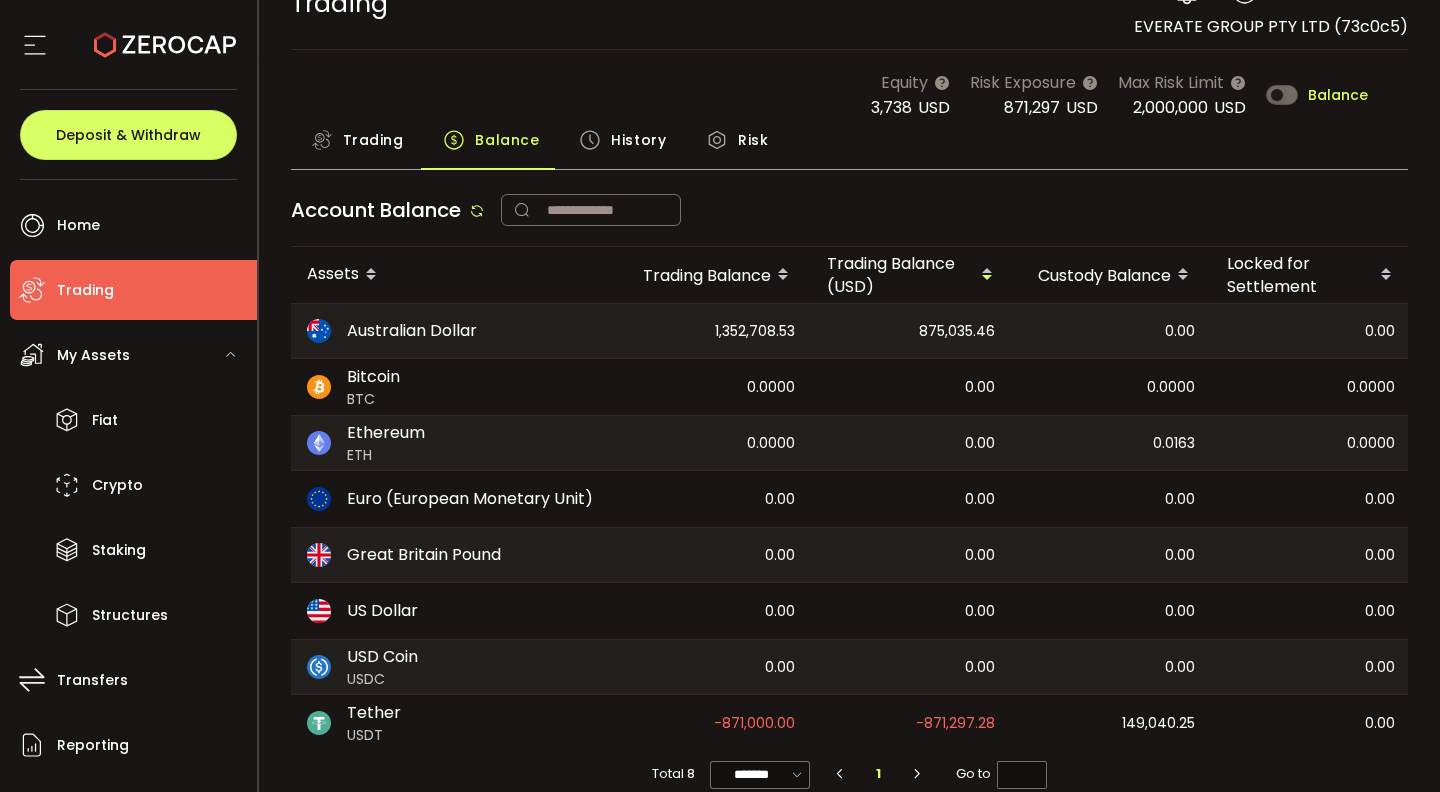 scroll, scrollTop: 73, scrollLeft: 0, axis: vertical 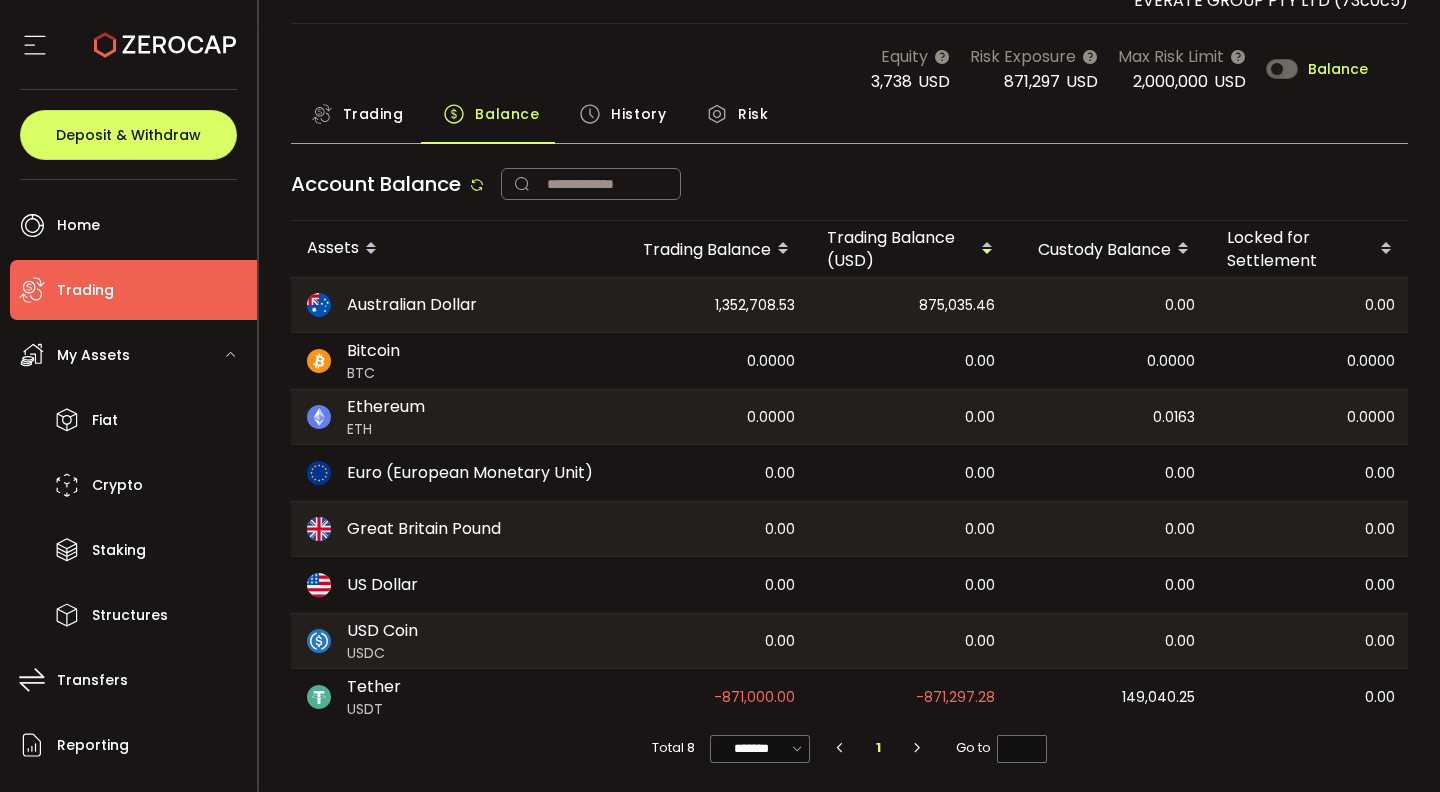 click on "0.00" at bounding box center [1111, 585] 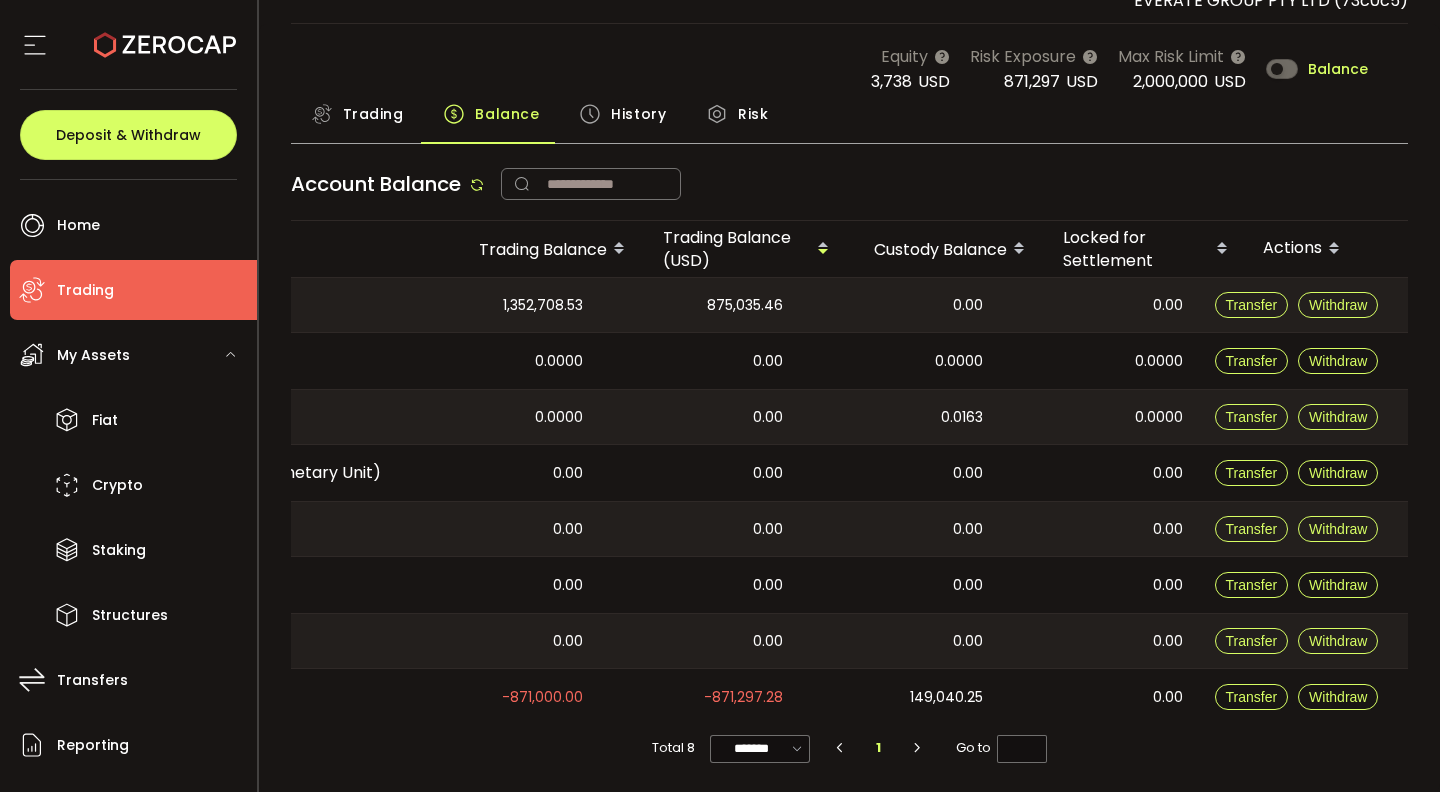 drag, startPoint x: 1164, startPoint y: 558, endPoint x: 1434, endPoint y: 561, distance: 270.01666 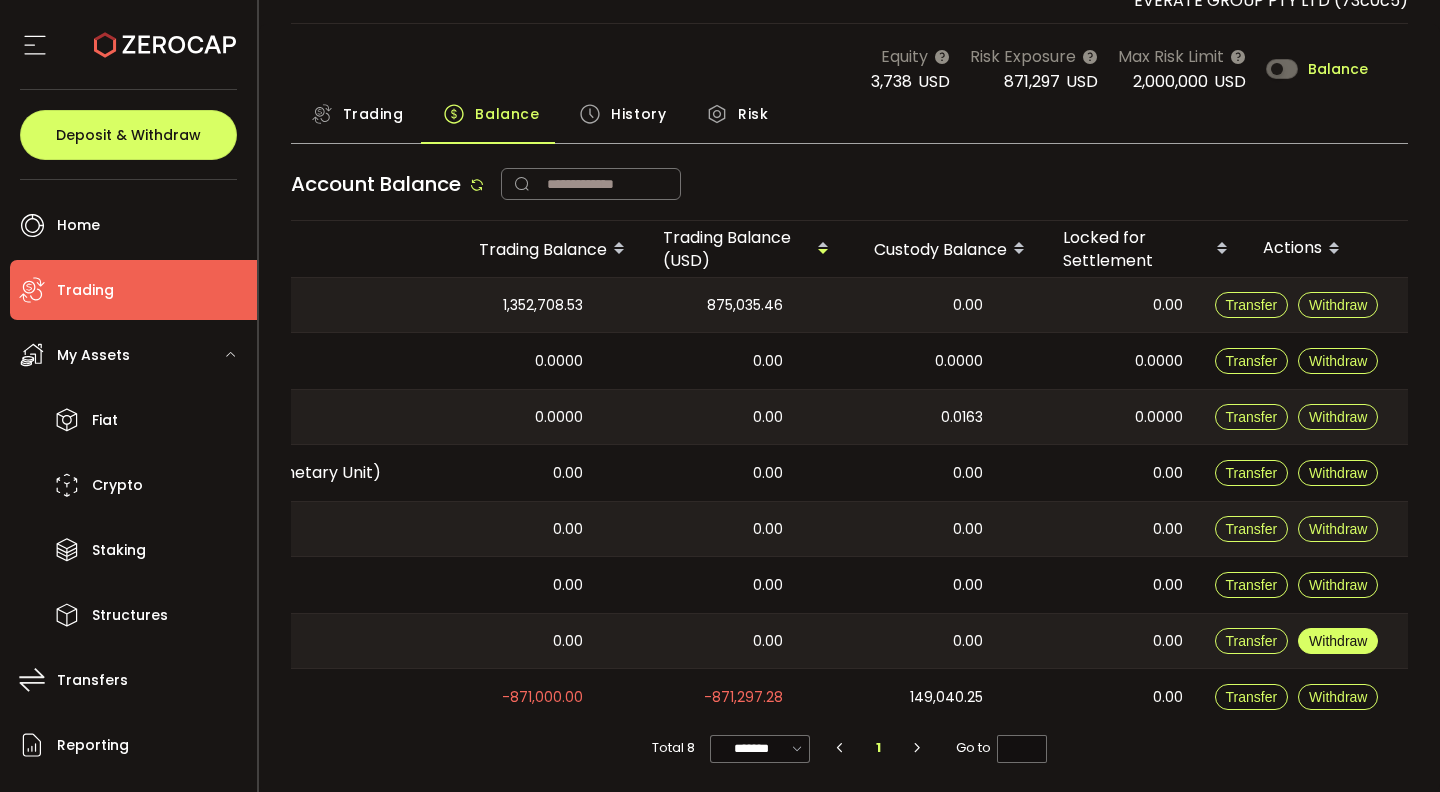 scroll, scrollTop: 0, scrollLeft: 218, axis: horizontal 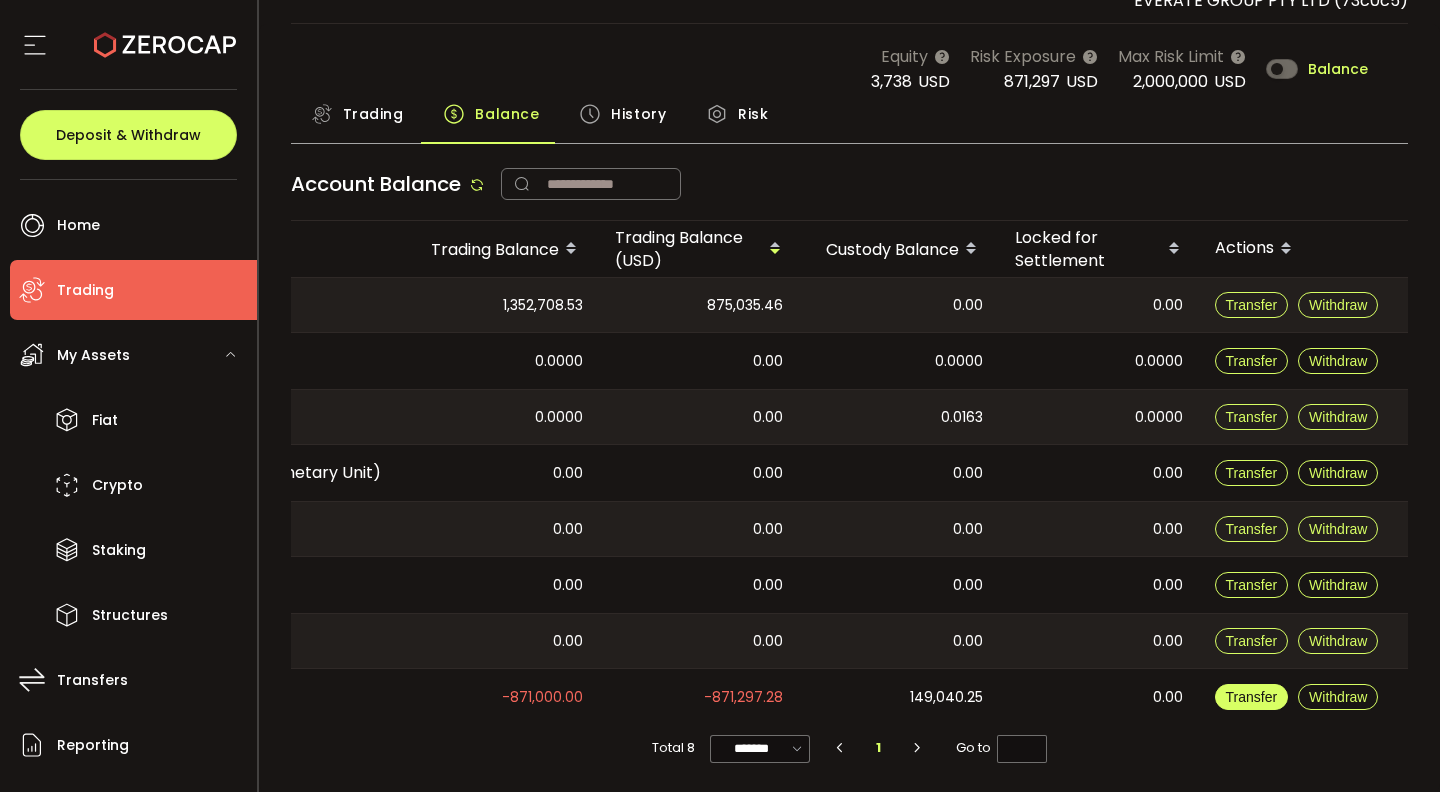 click on "Transfer" at bounding box center [1252, 697] 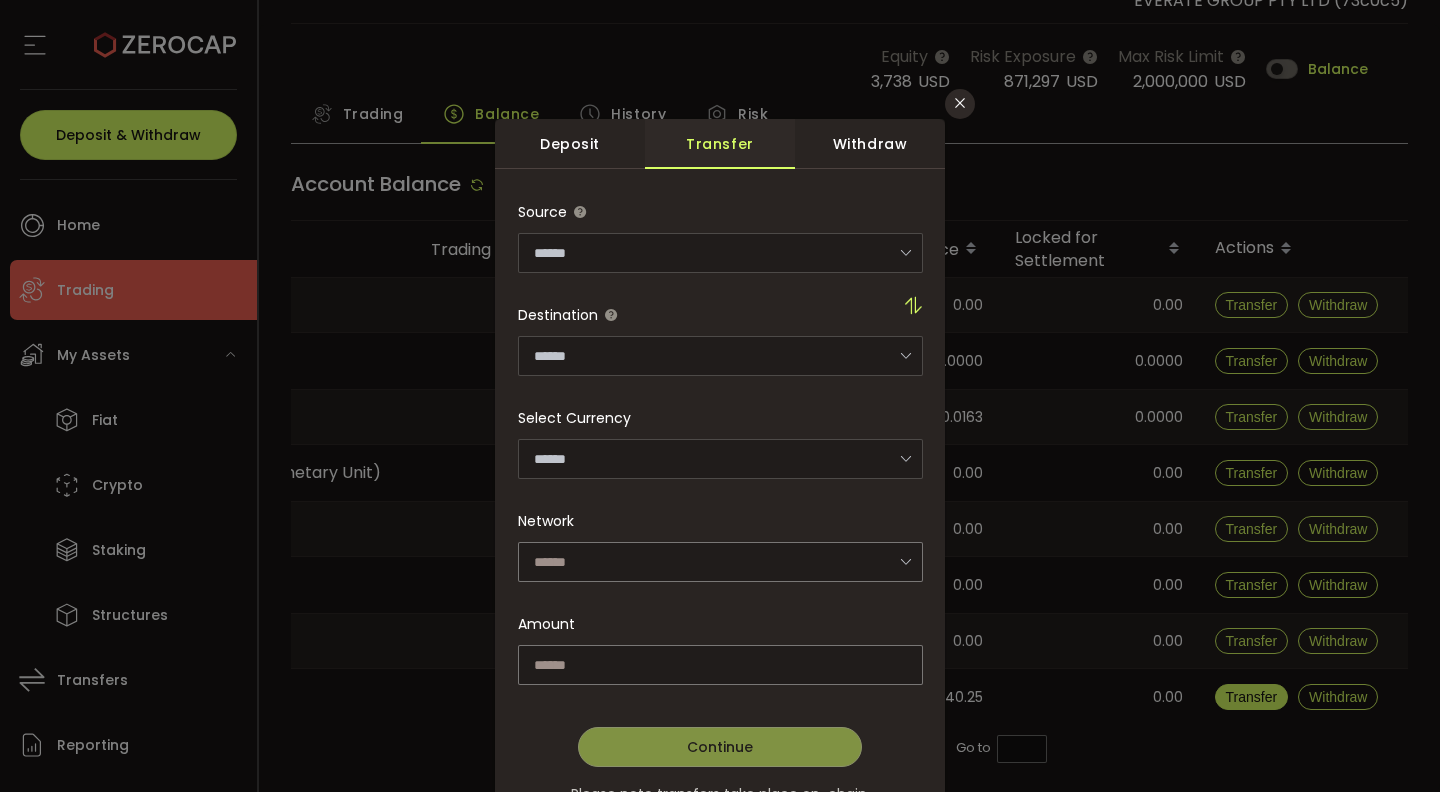 type on "**********" 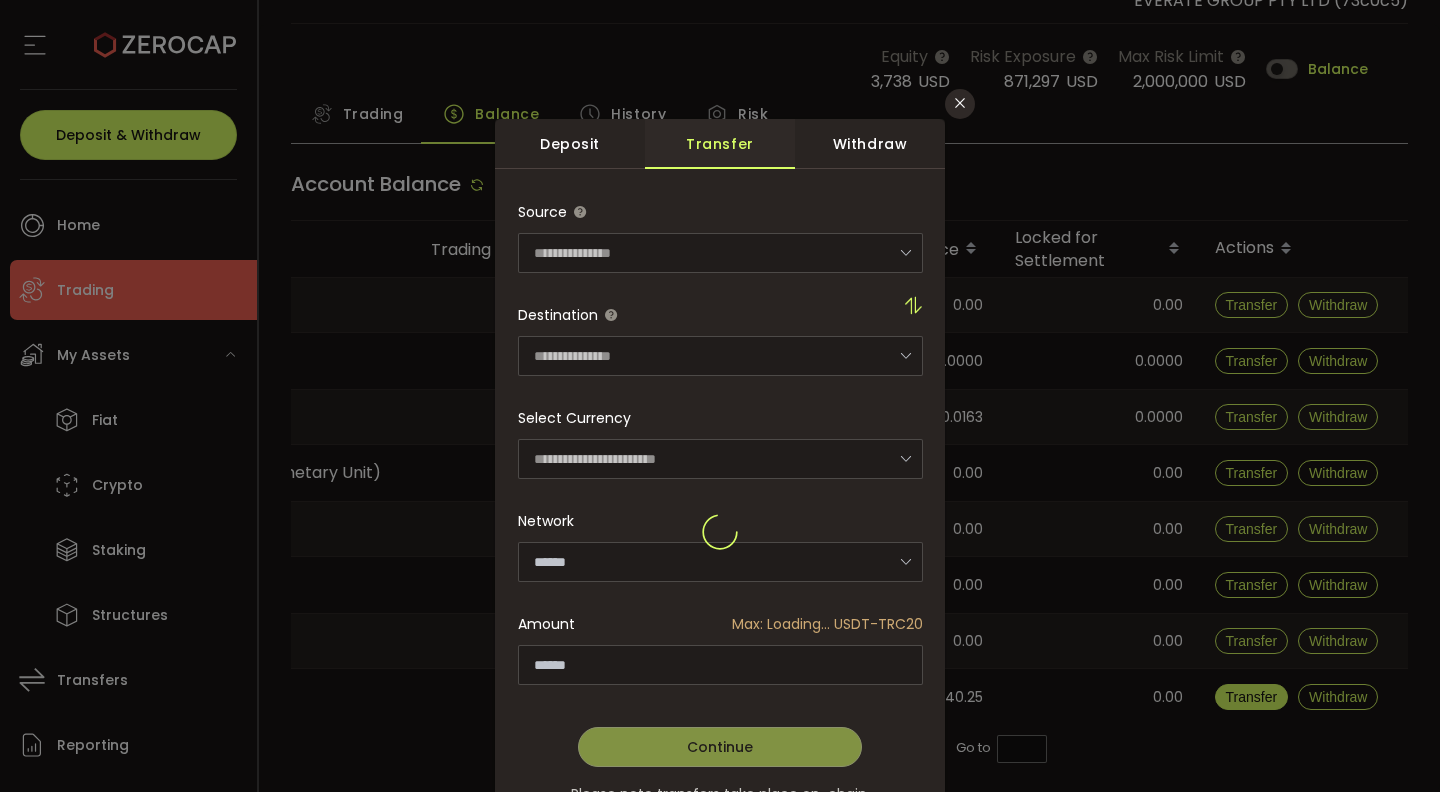 type on "**********" 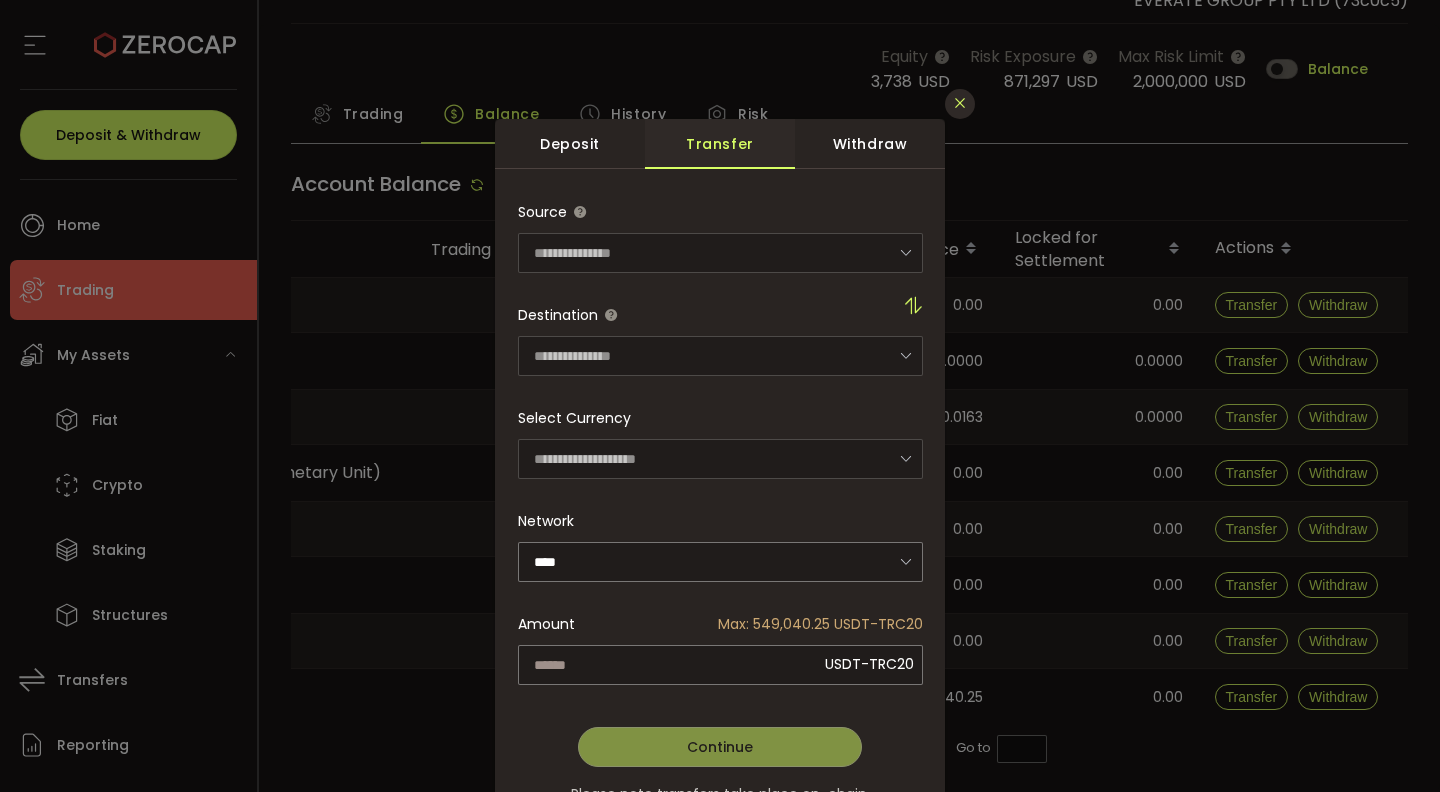 click at bounding box center (960, 103) 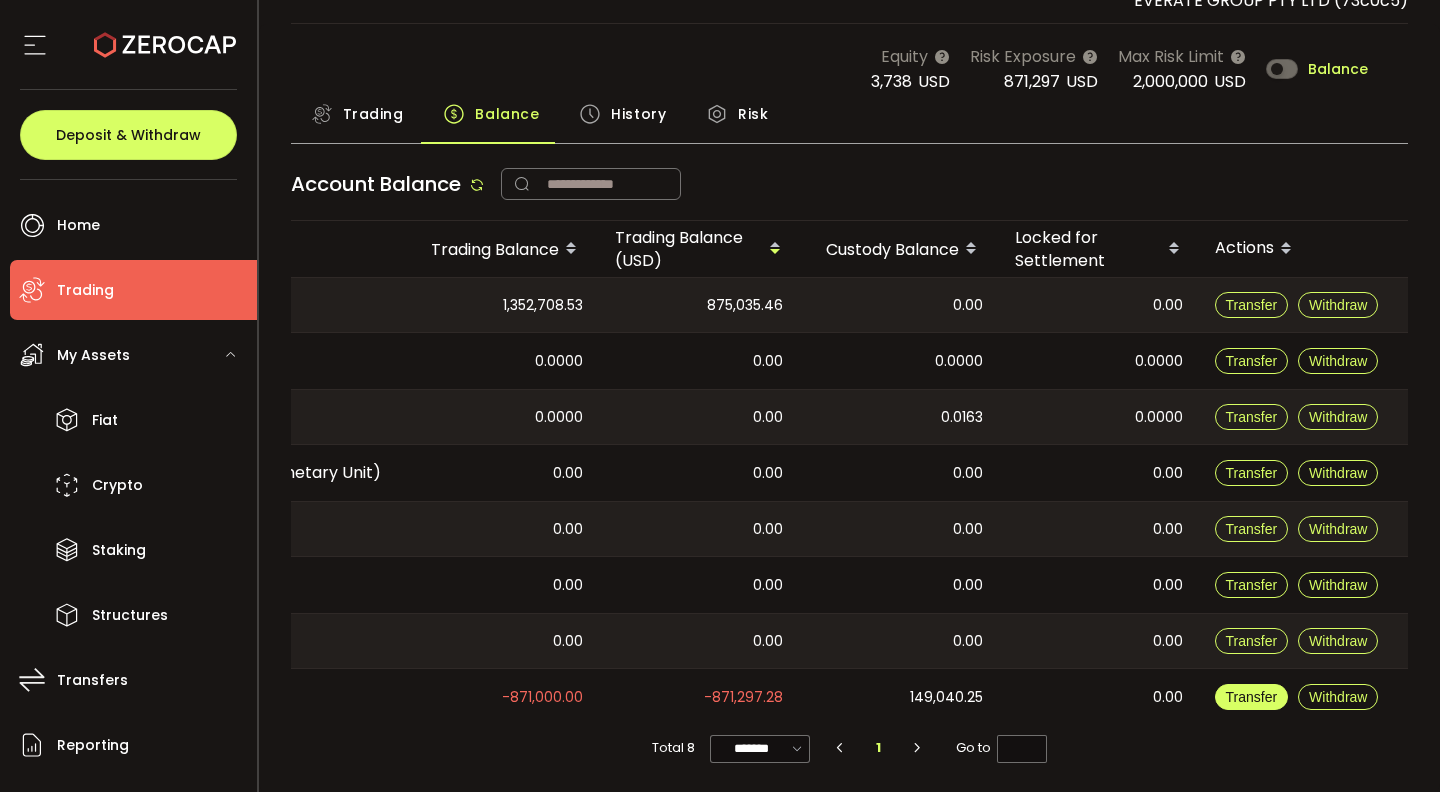 click on "Transfer" at bounding box center [1252, 697] 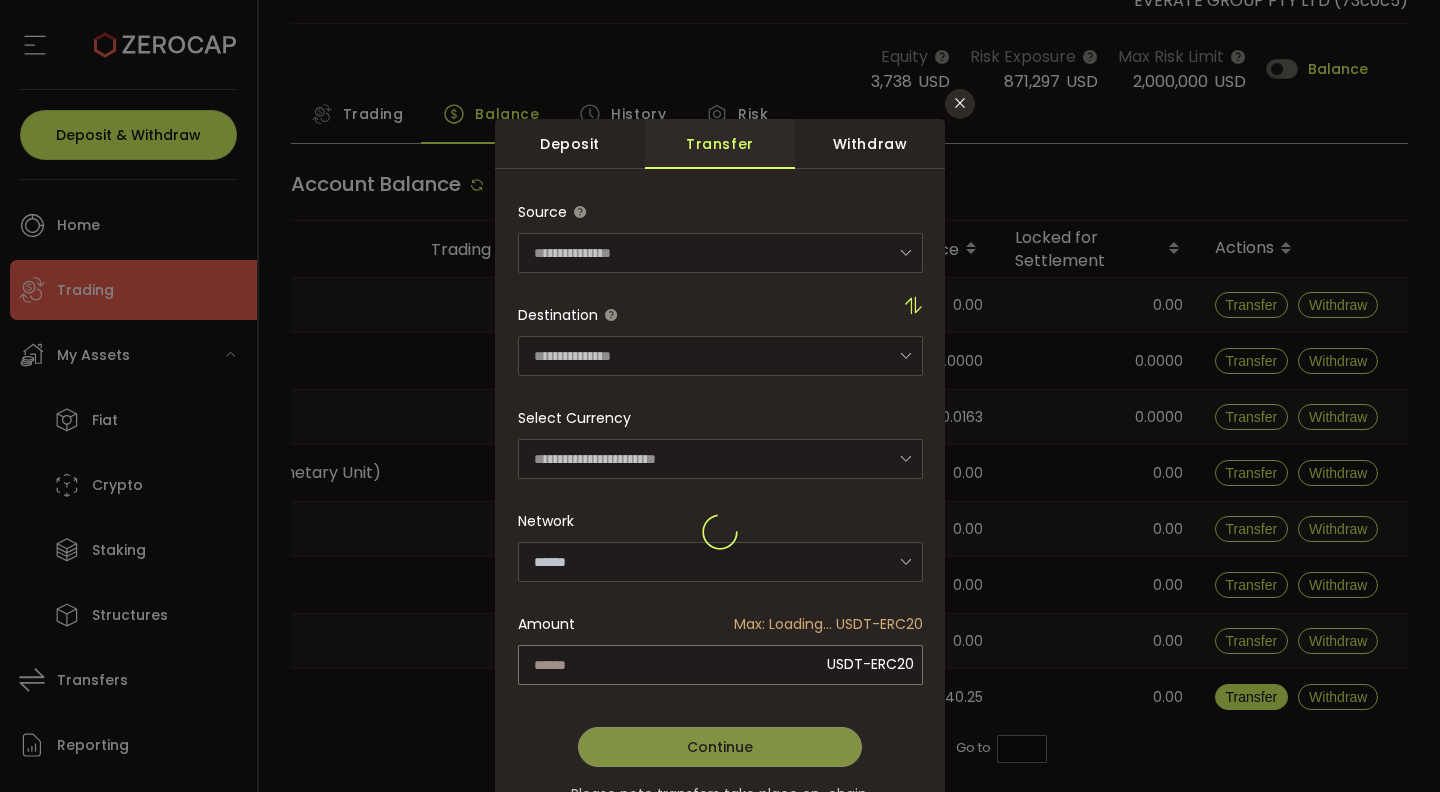 type on "**********" 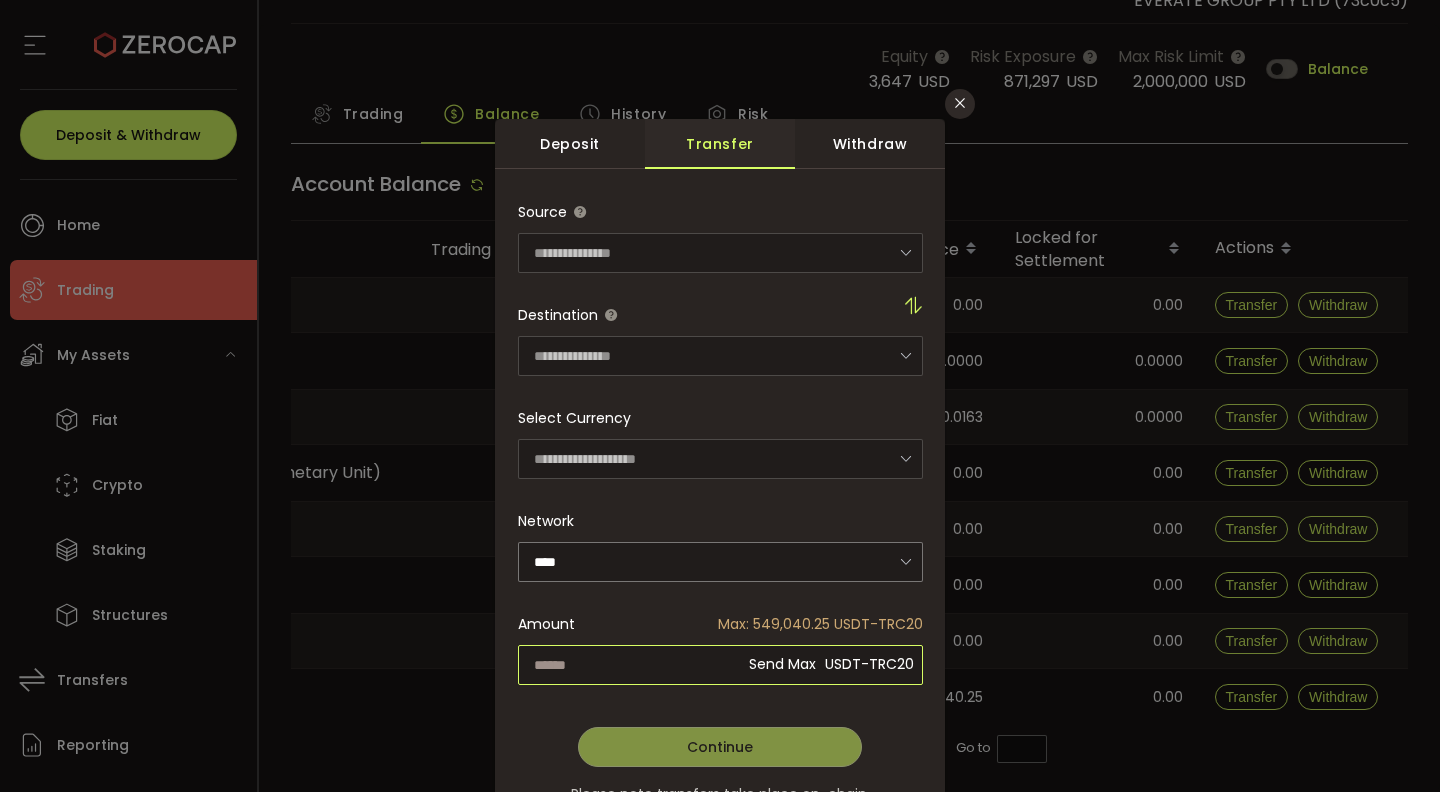 click at bounding box center (720, 665) 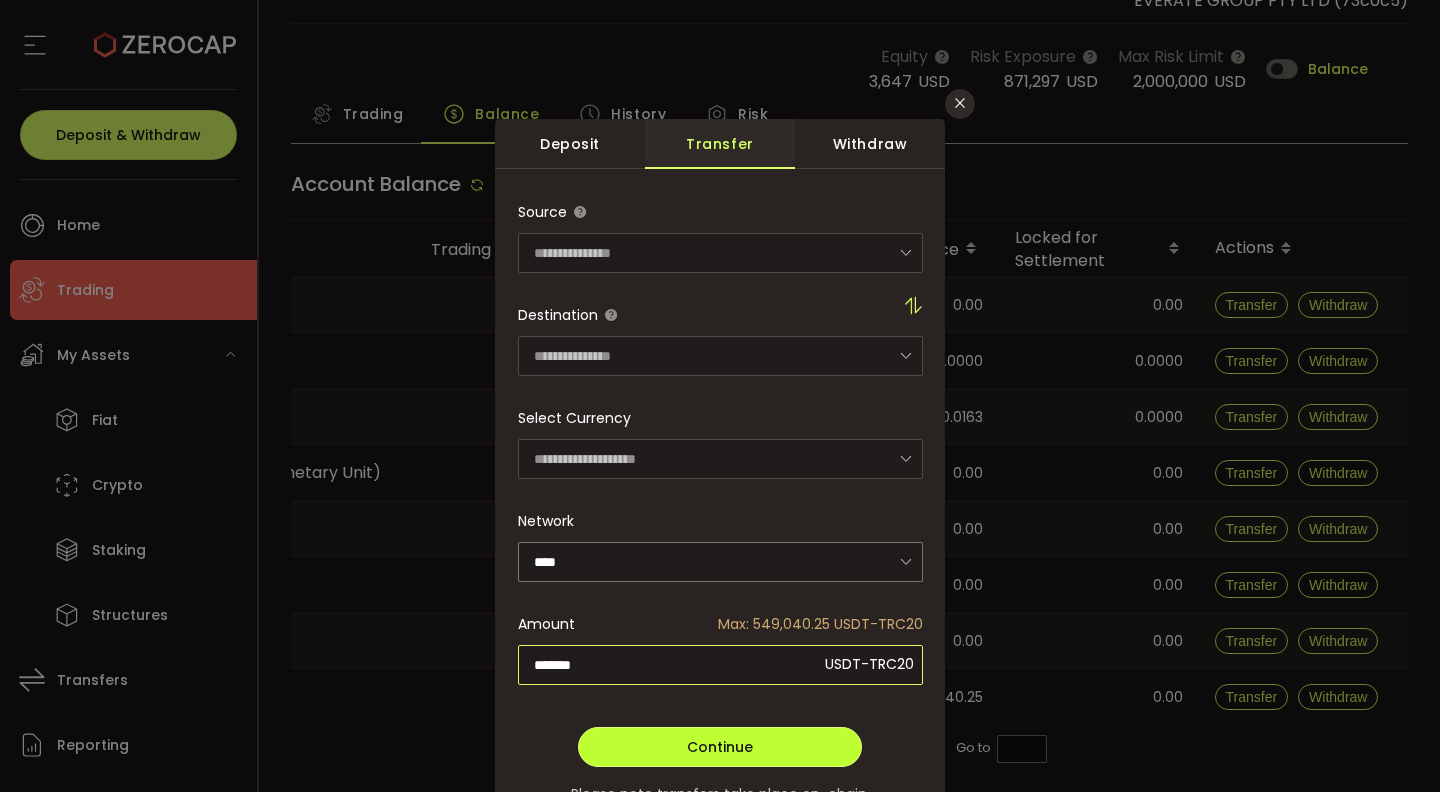 type on "*******" 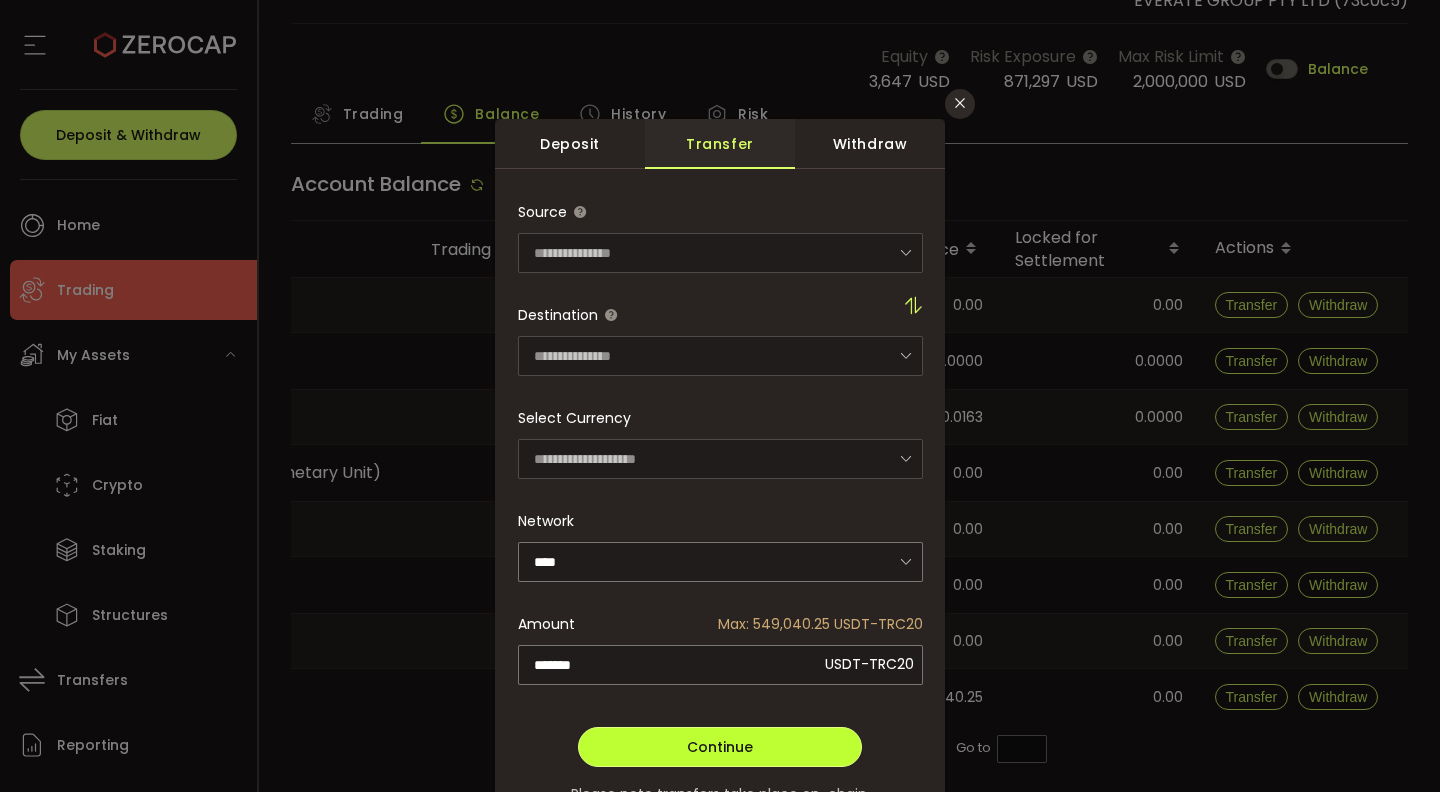 click on "Continue" at bounding box center [720, 747] 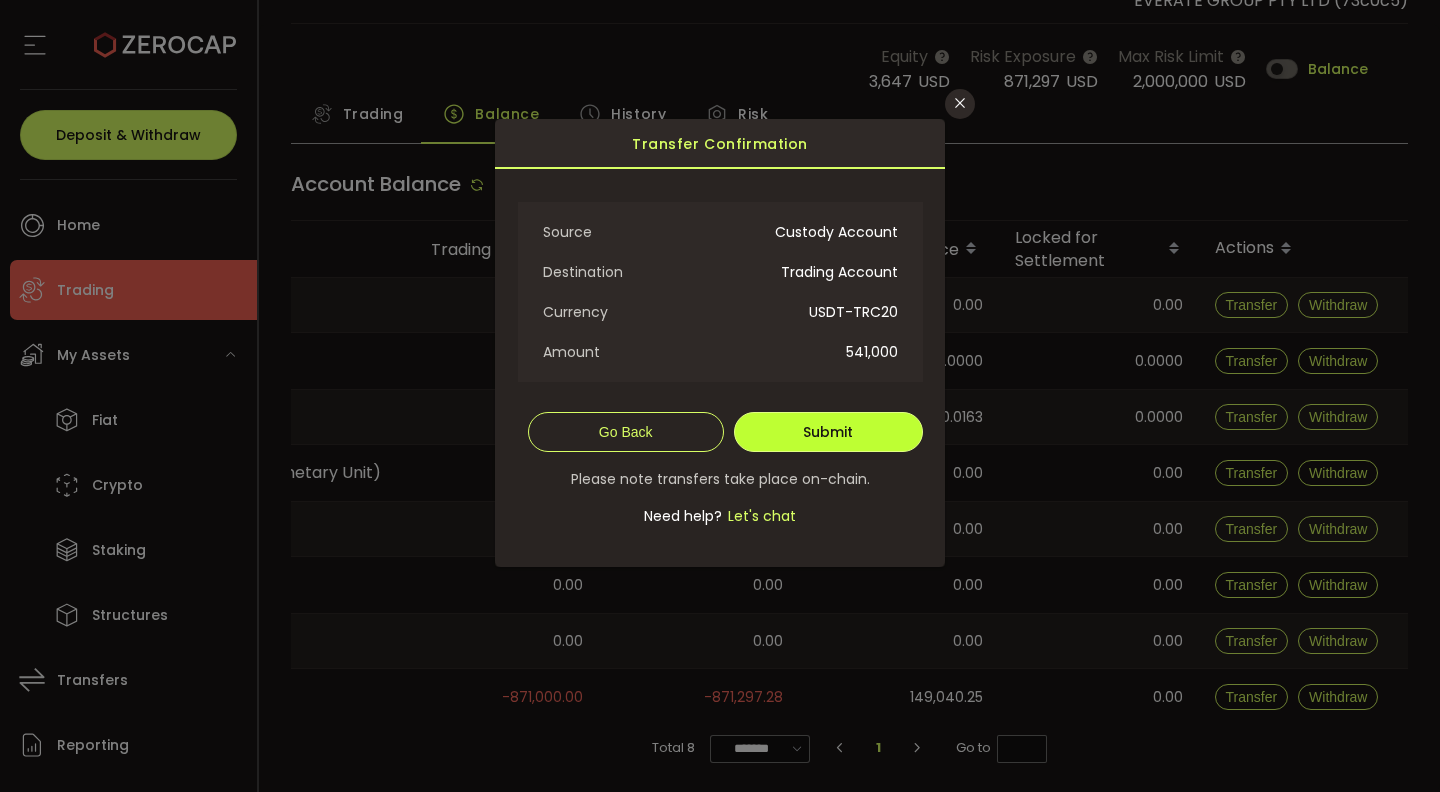 click on "Submit" at bounding box center (828, 432) 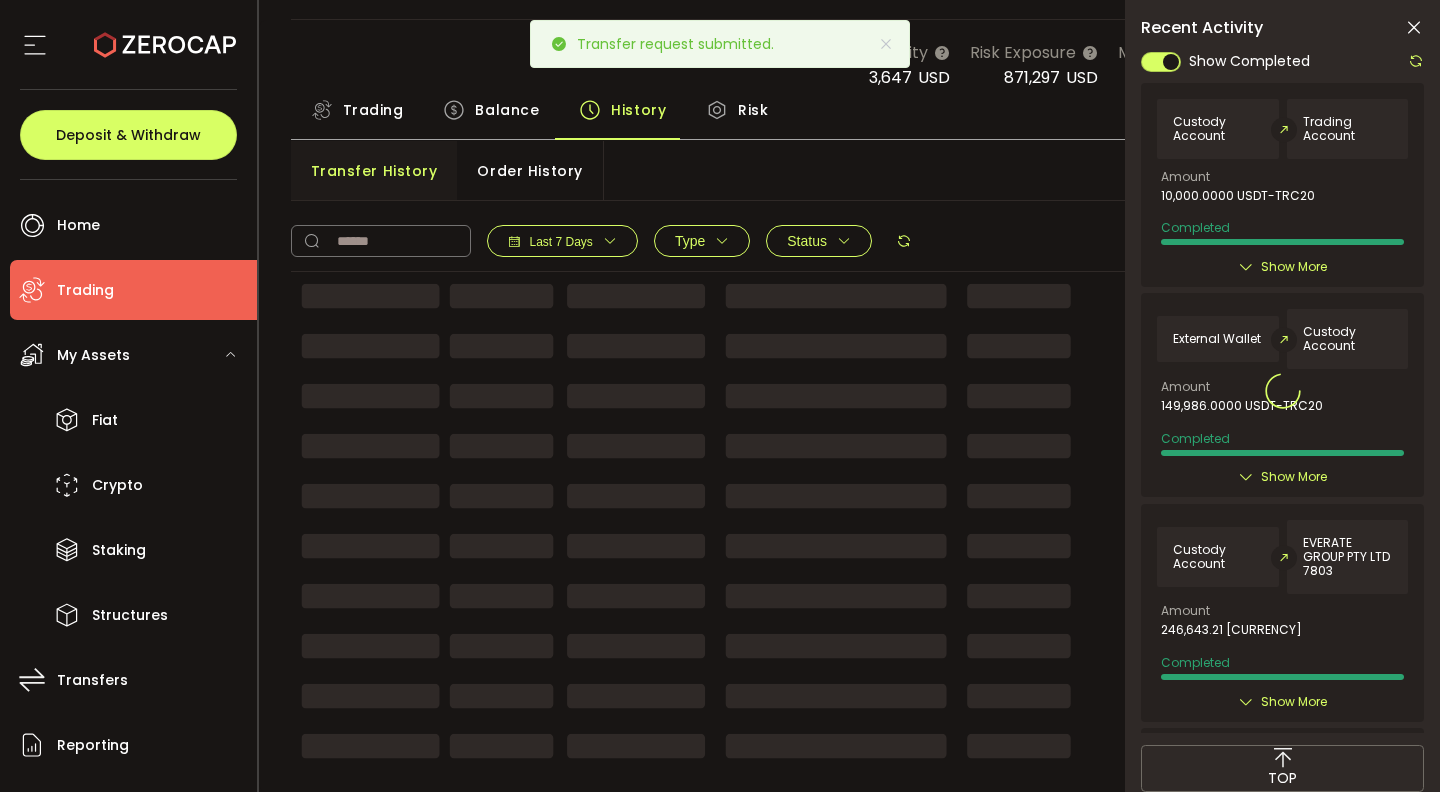 scroll, scrollTop: 0, scrollLeft: 0, axis: both 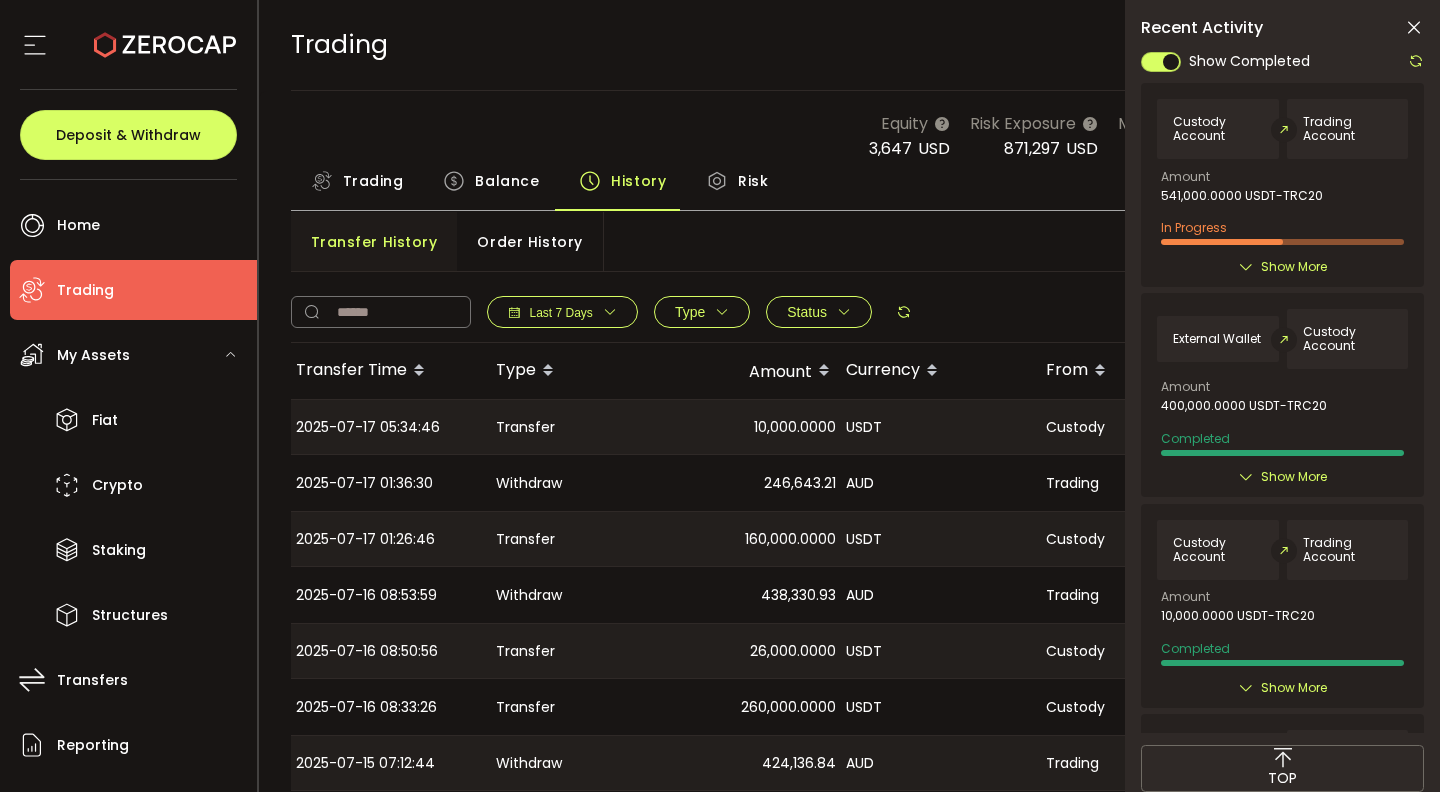 click on "**********" at bounding box center [850, 45] 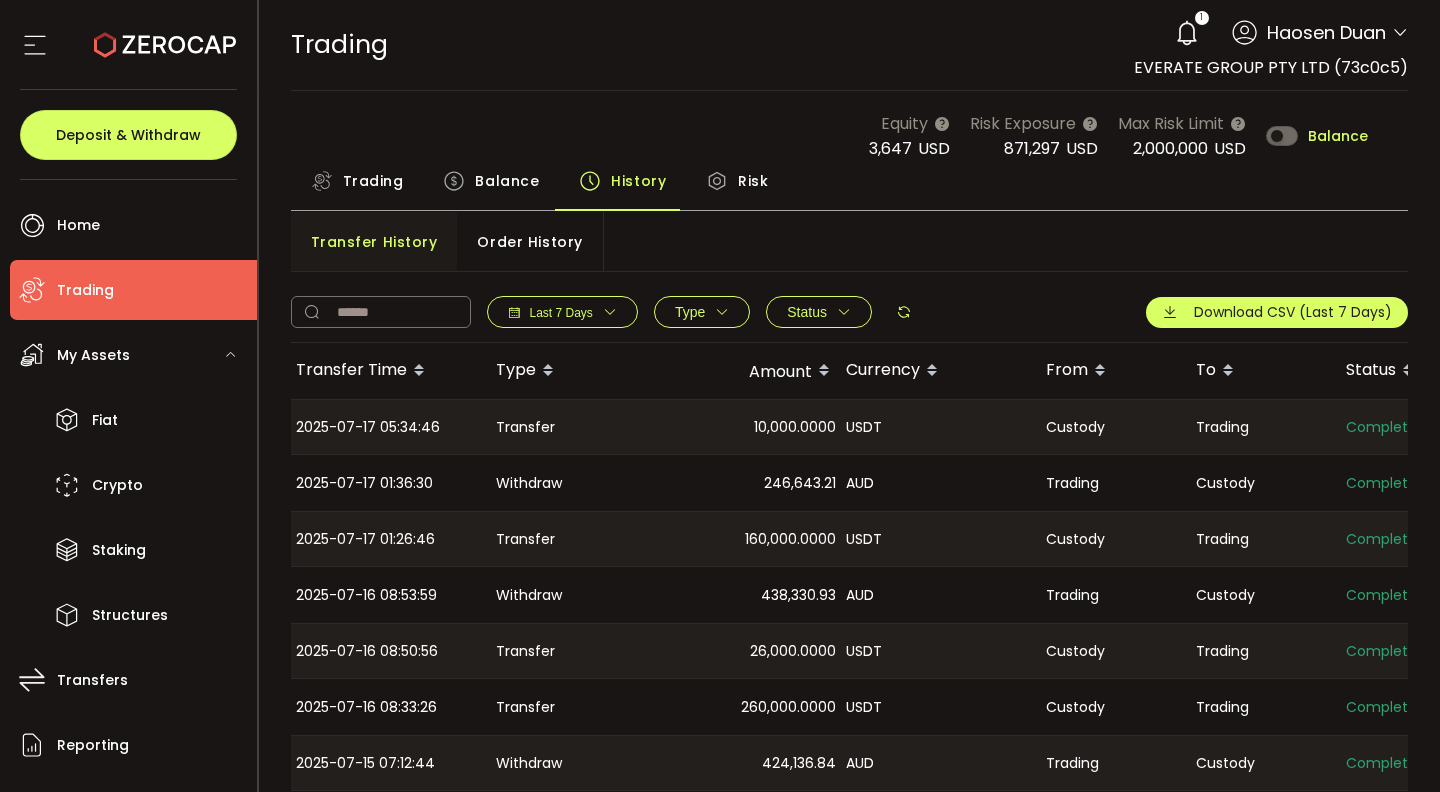 click on "Trading" at bounding box center [373, 181] 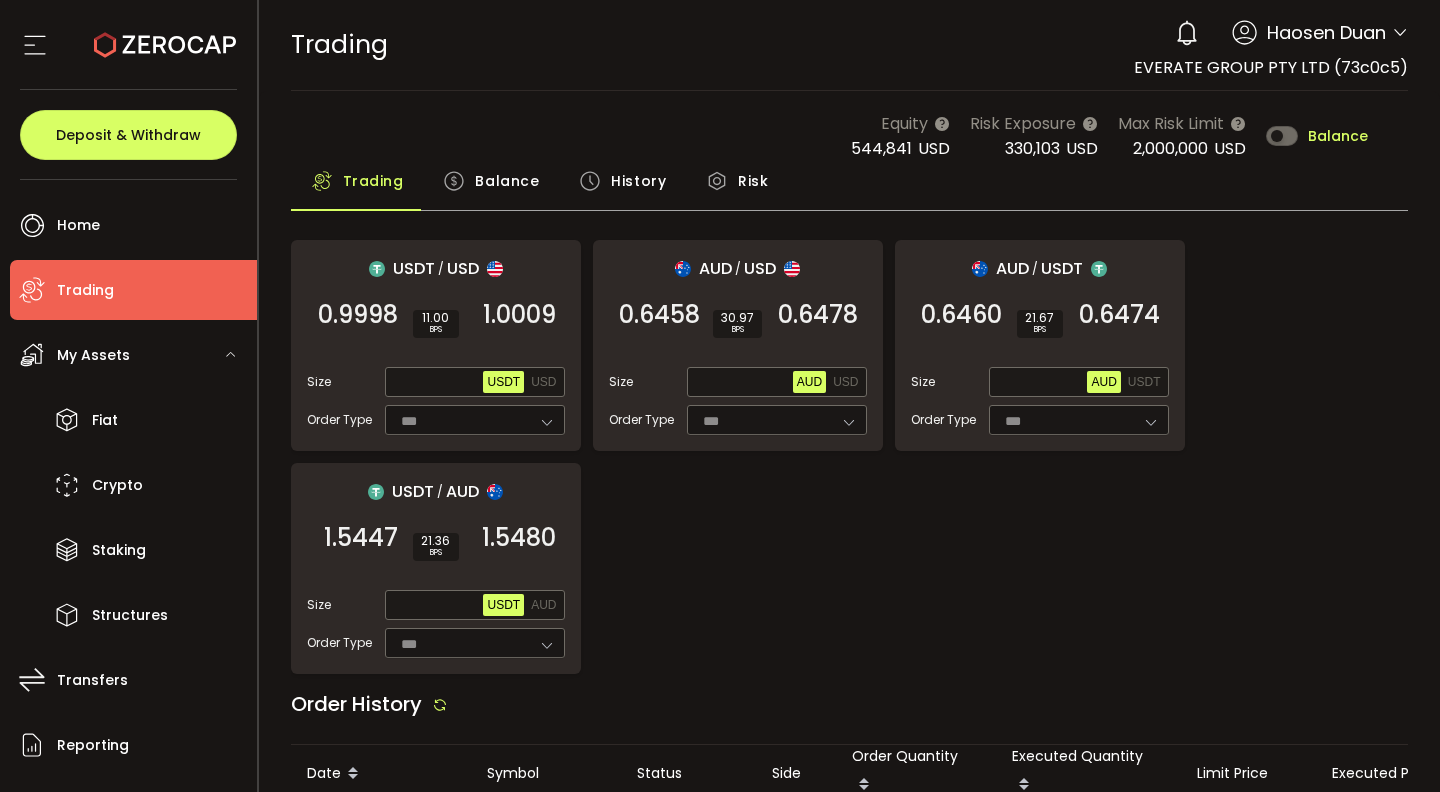 click on "Balance" at bounding box center [491, 186] 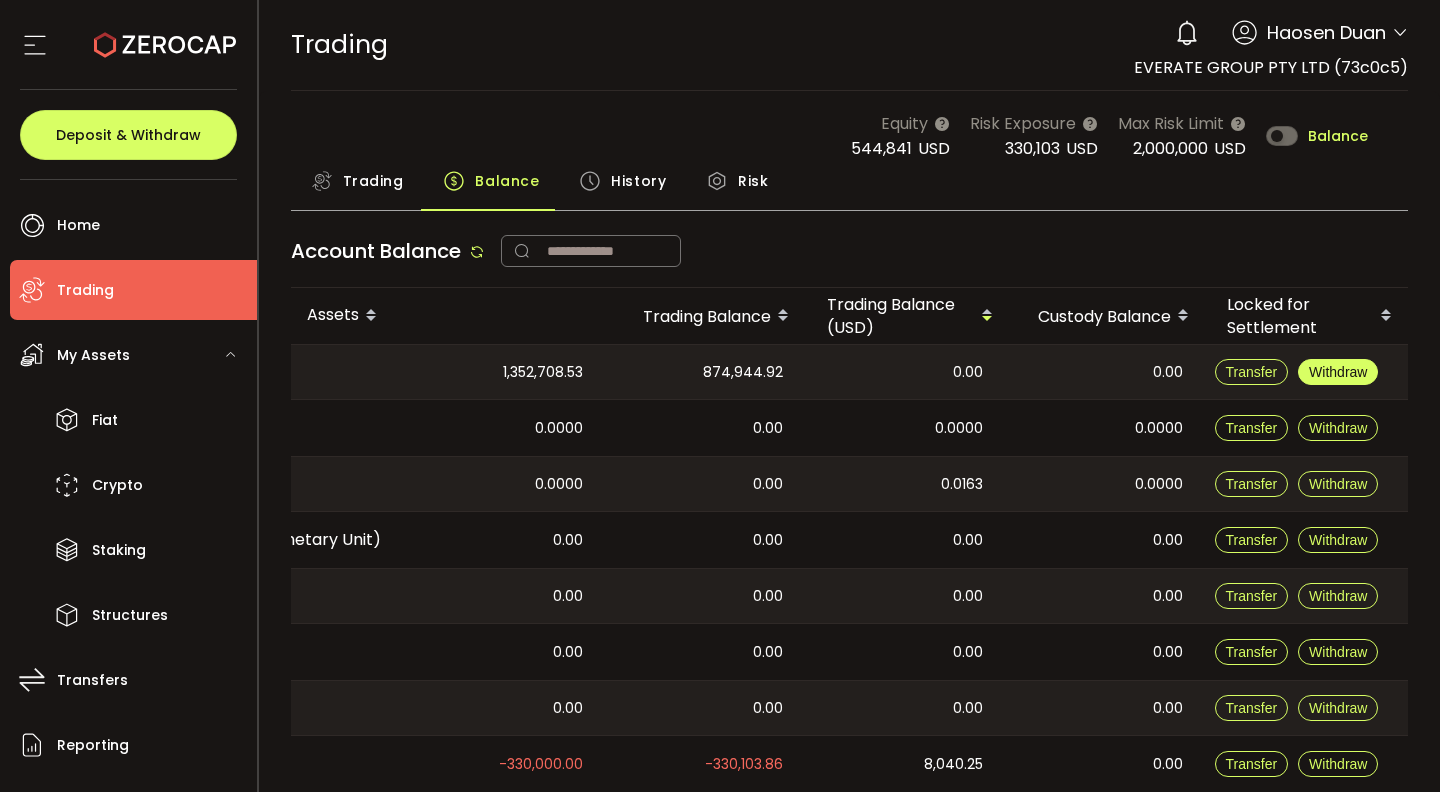 click on "Withdraw" at bounding box center (1338, 372) 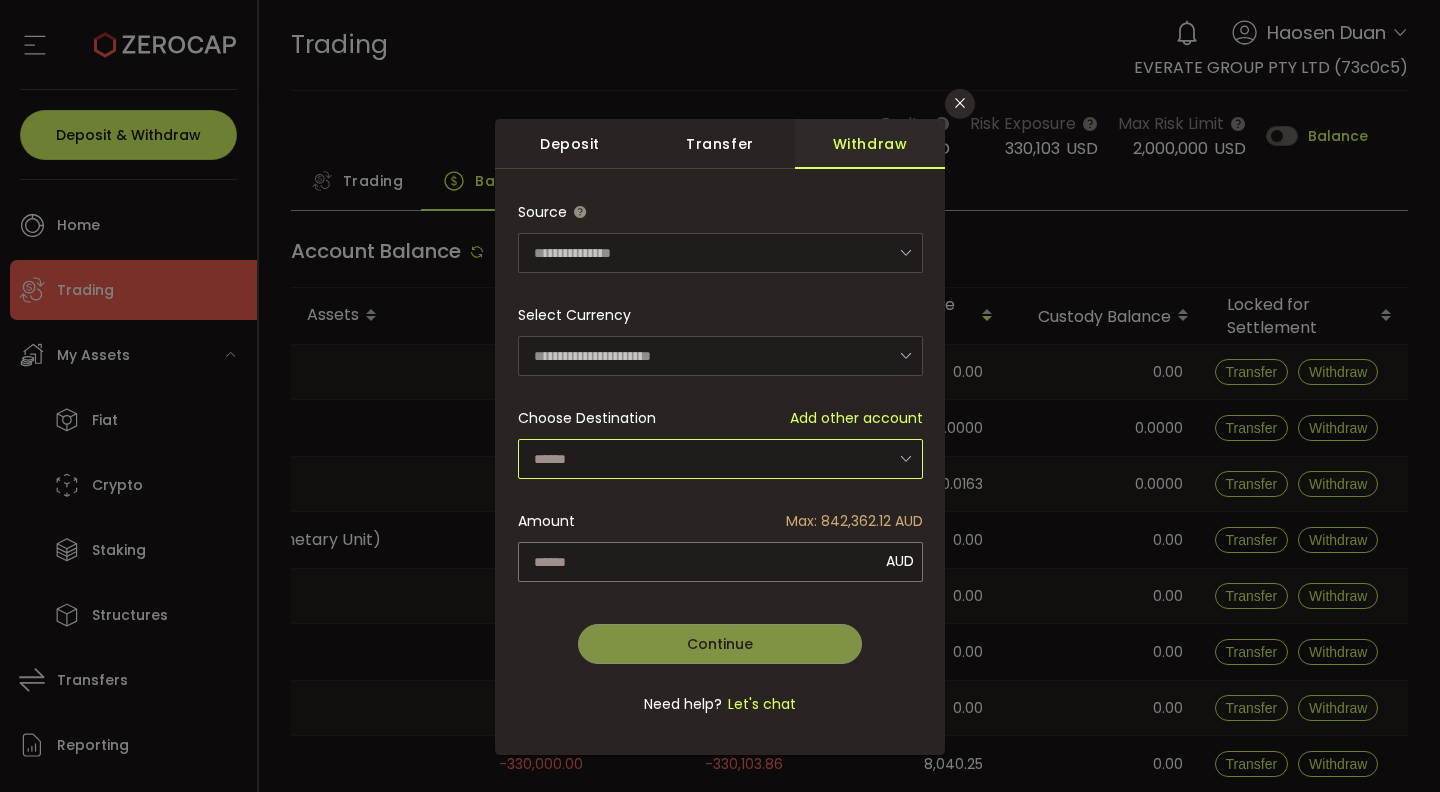 click at bounding box center [720, 459] 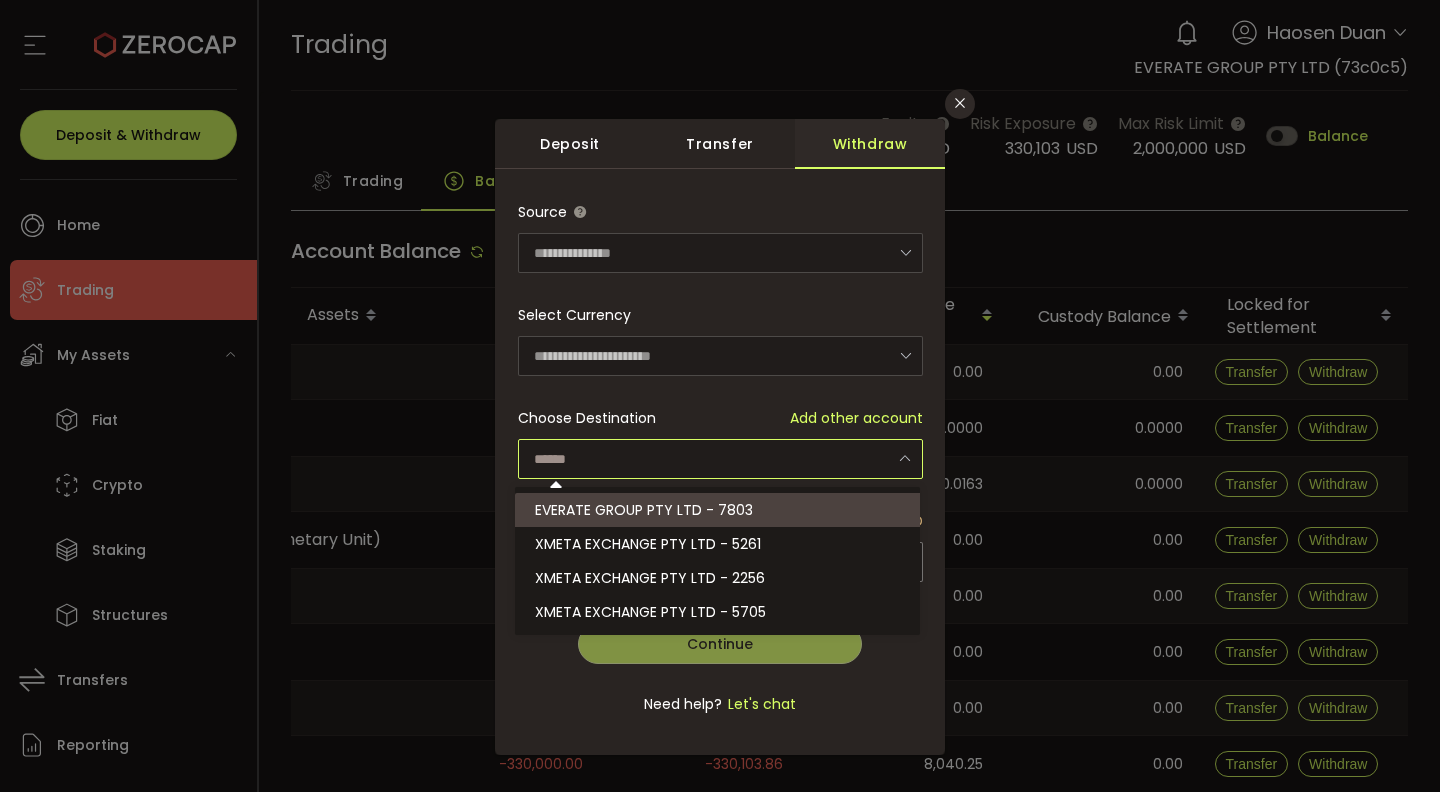 click on "EVERATE GROUP PTY LTD - 7803" at bounding box center (720, 510) 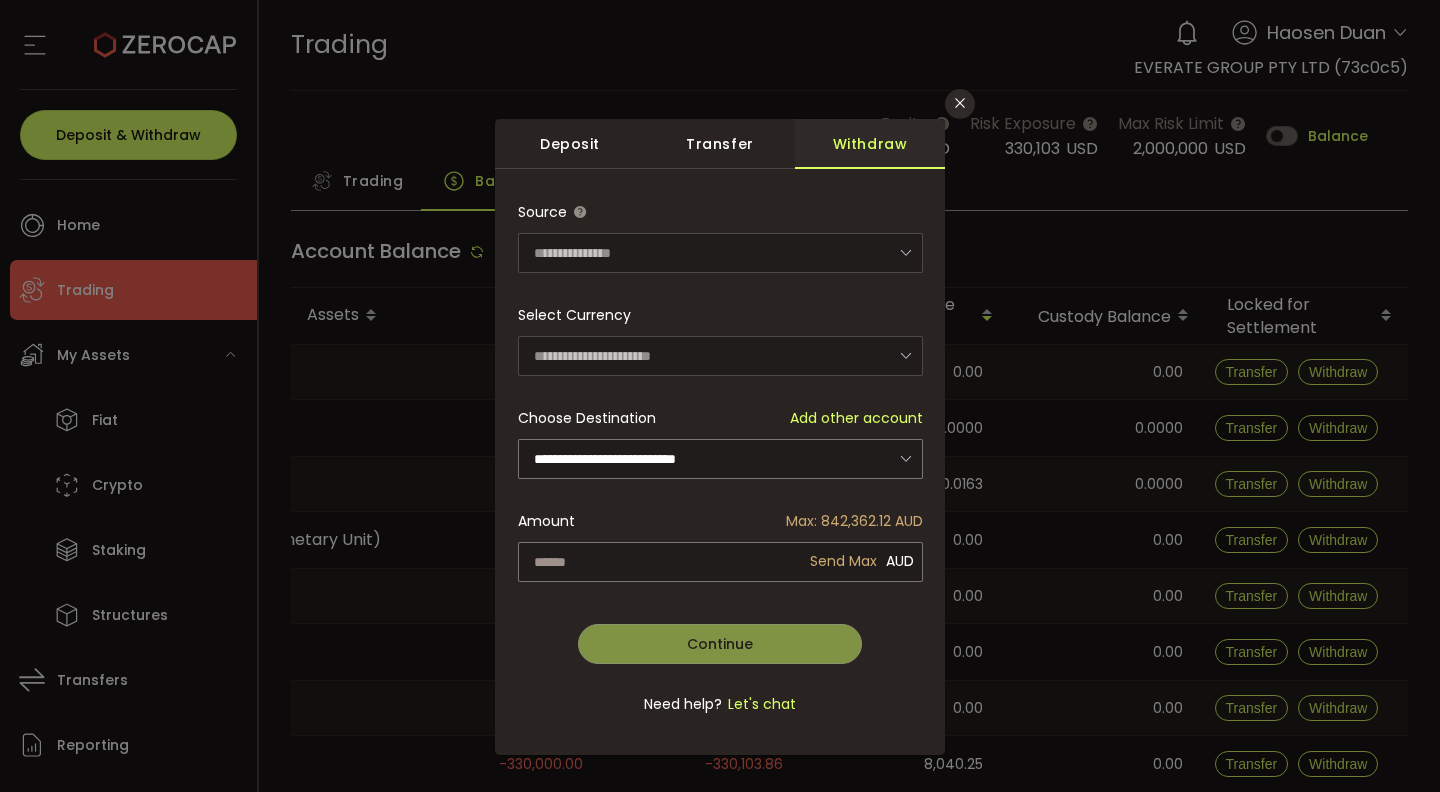 click on "**********" at bounding box center (720, 469) 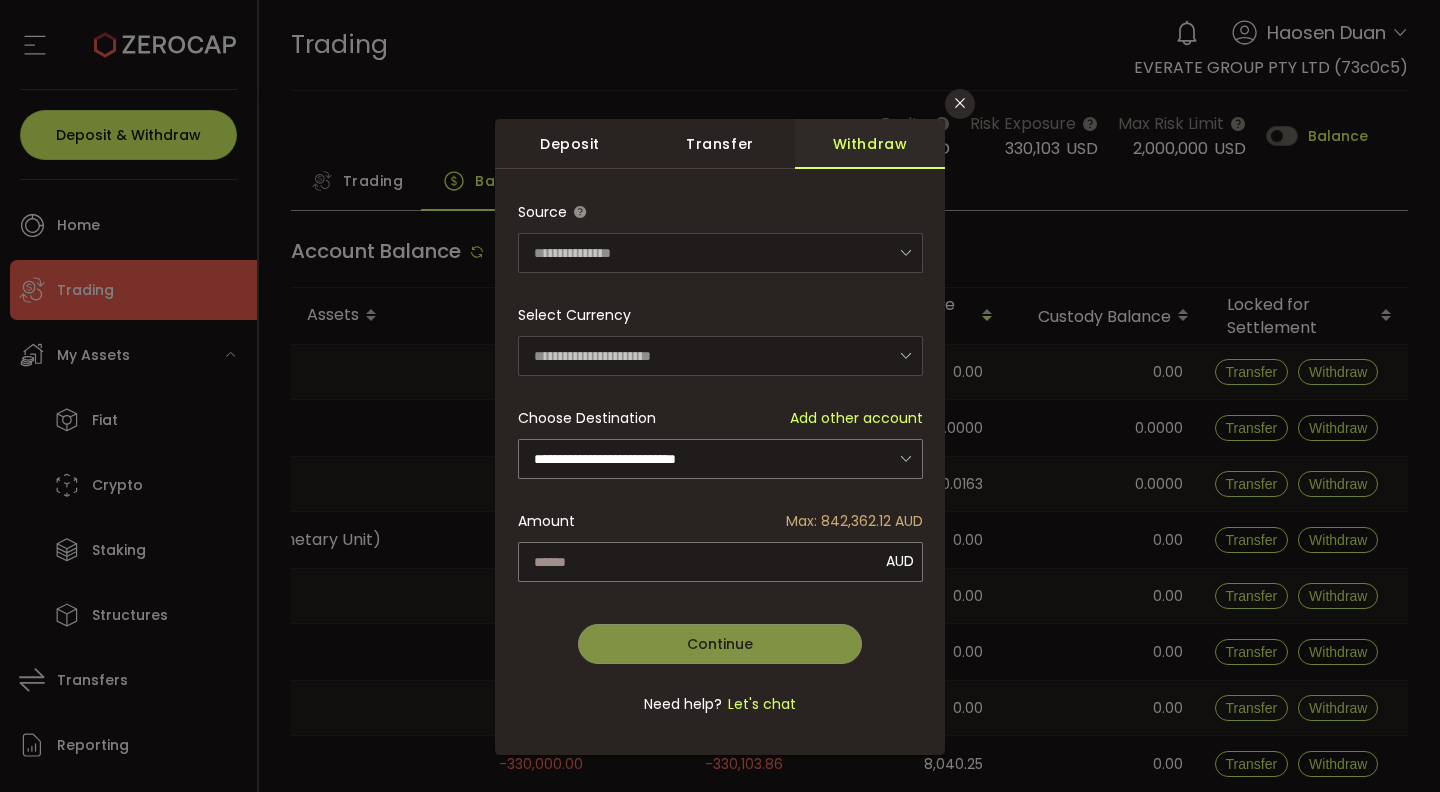 type on "**********" 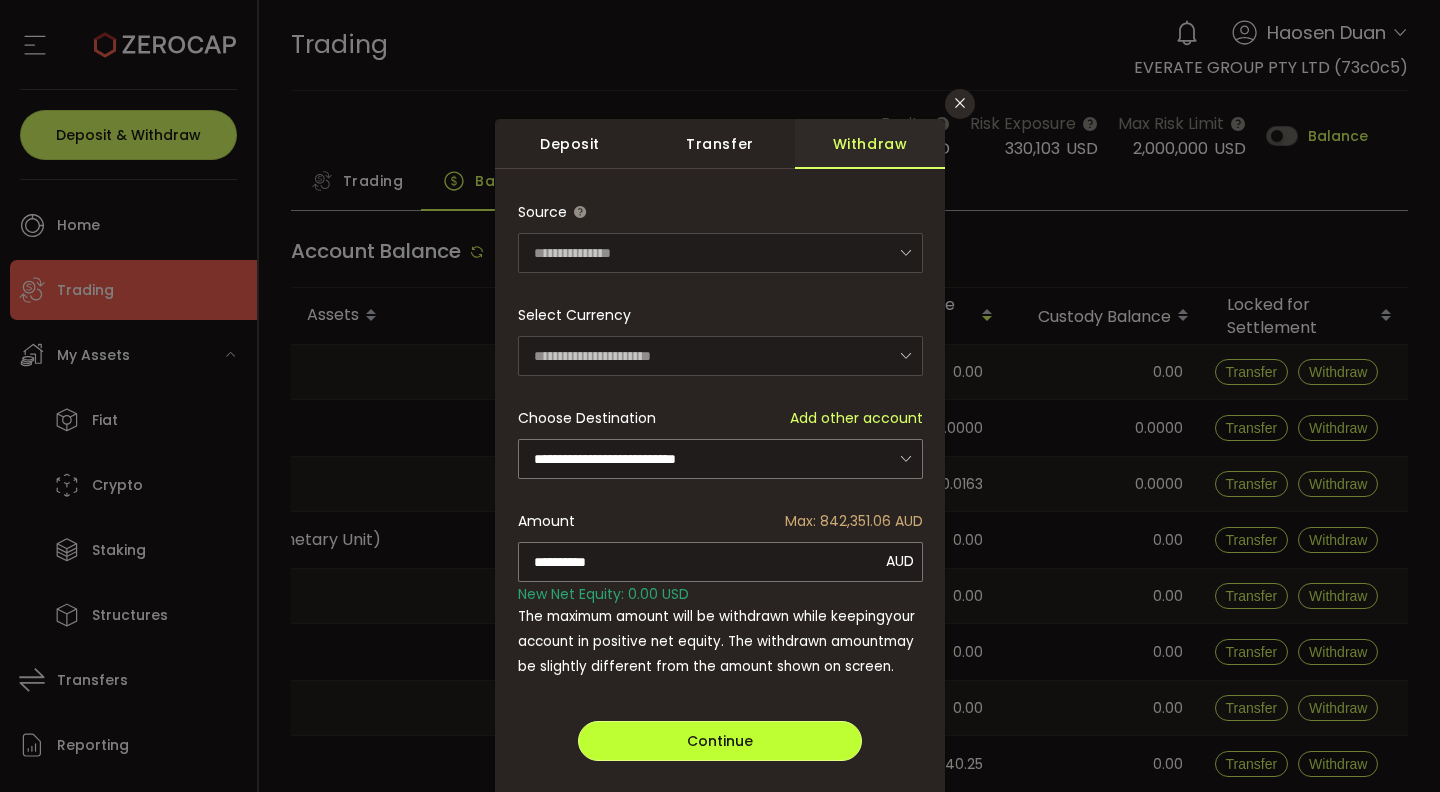 click on "Continue" at bounding box center (720, 741) 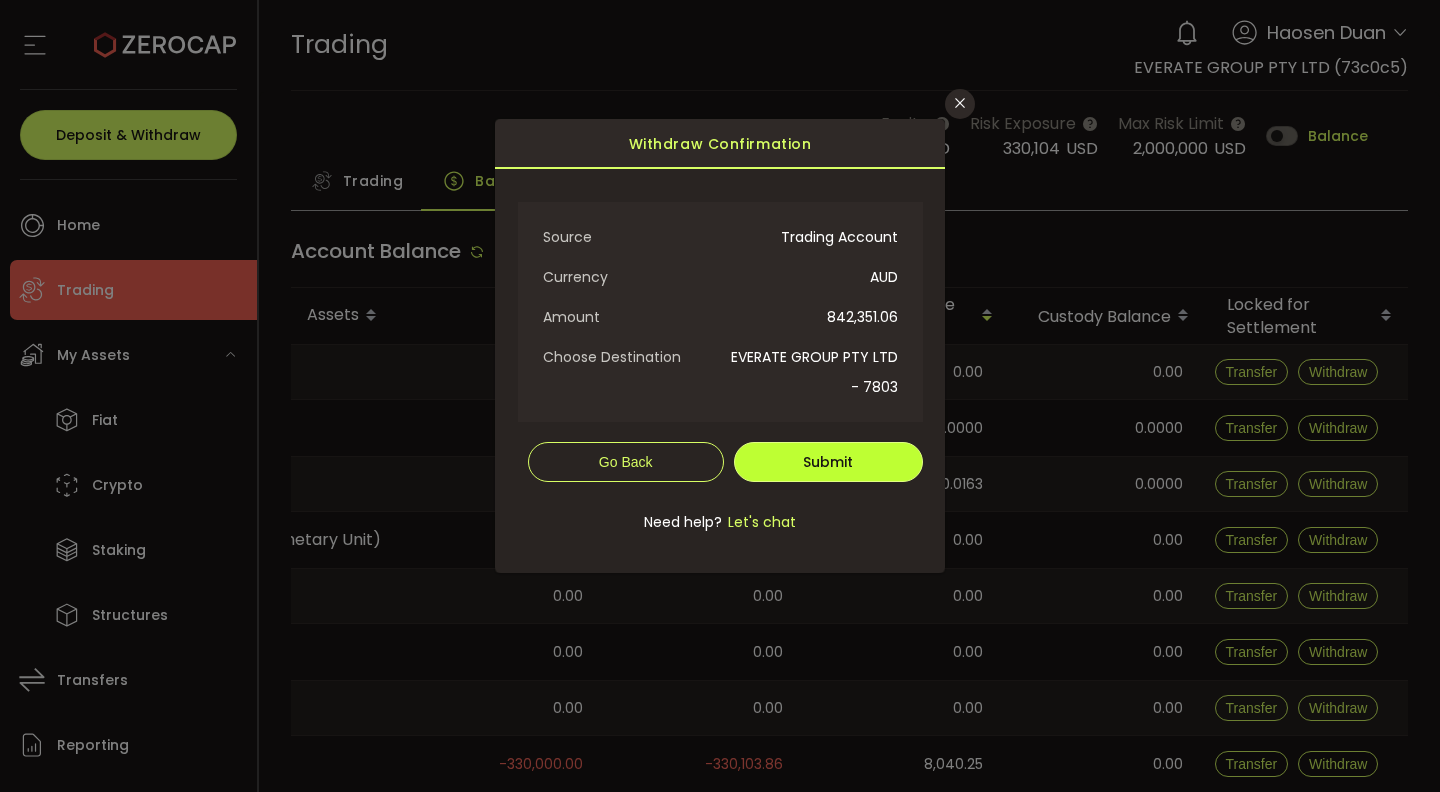 click on "Submit" at bounding box center (828, 462) 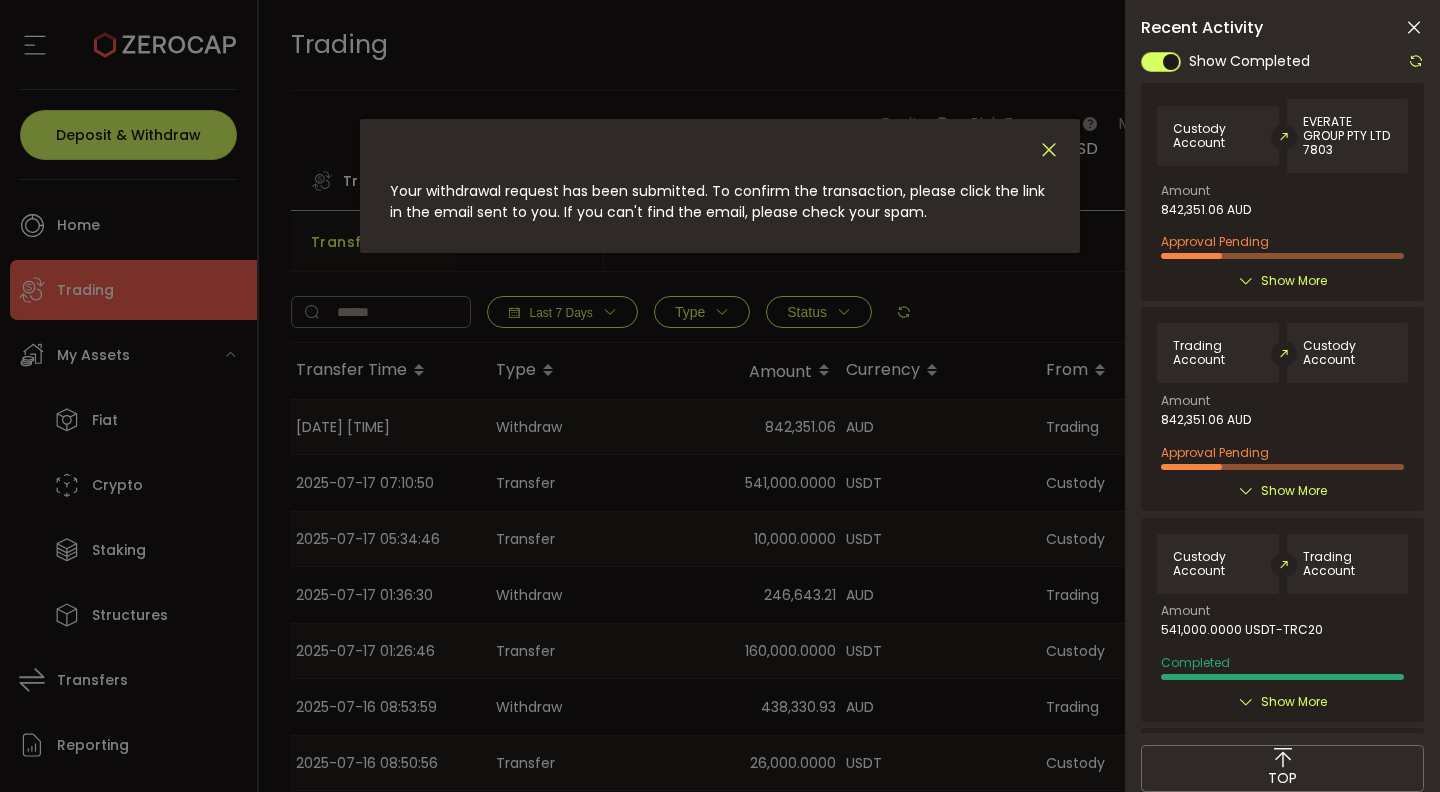 click at bounding box center [1049, 150] 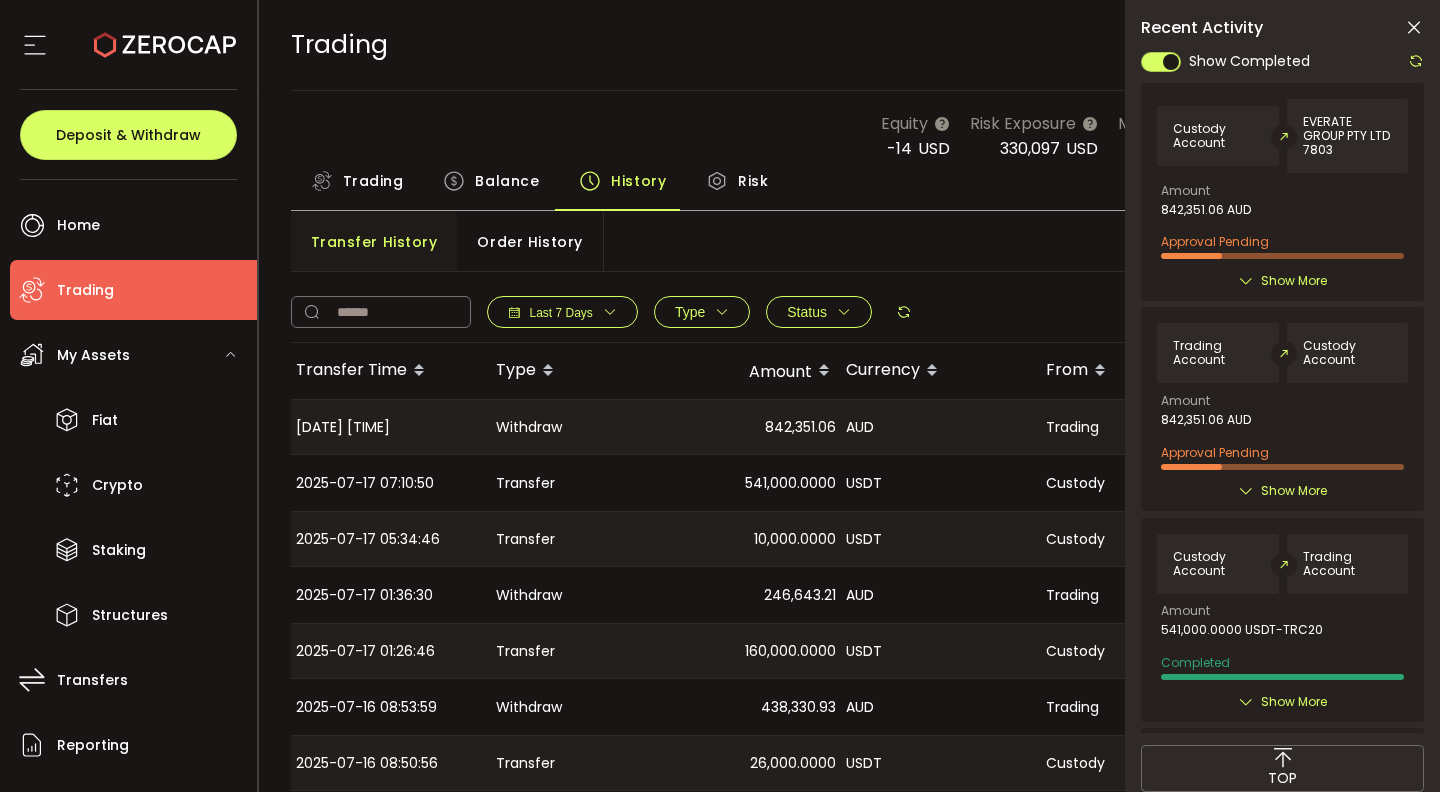 click at bounding box center [1414, 28] 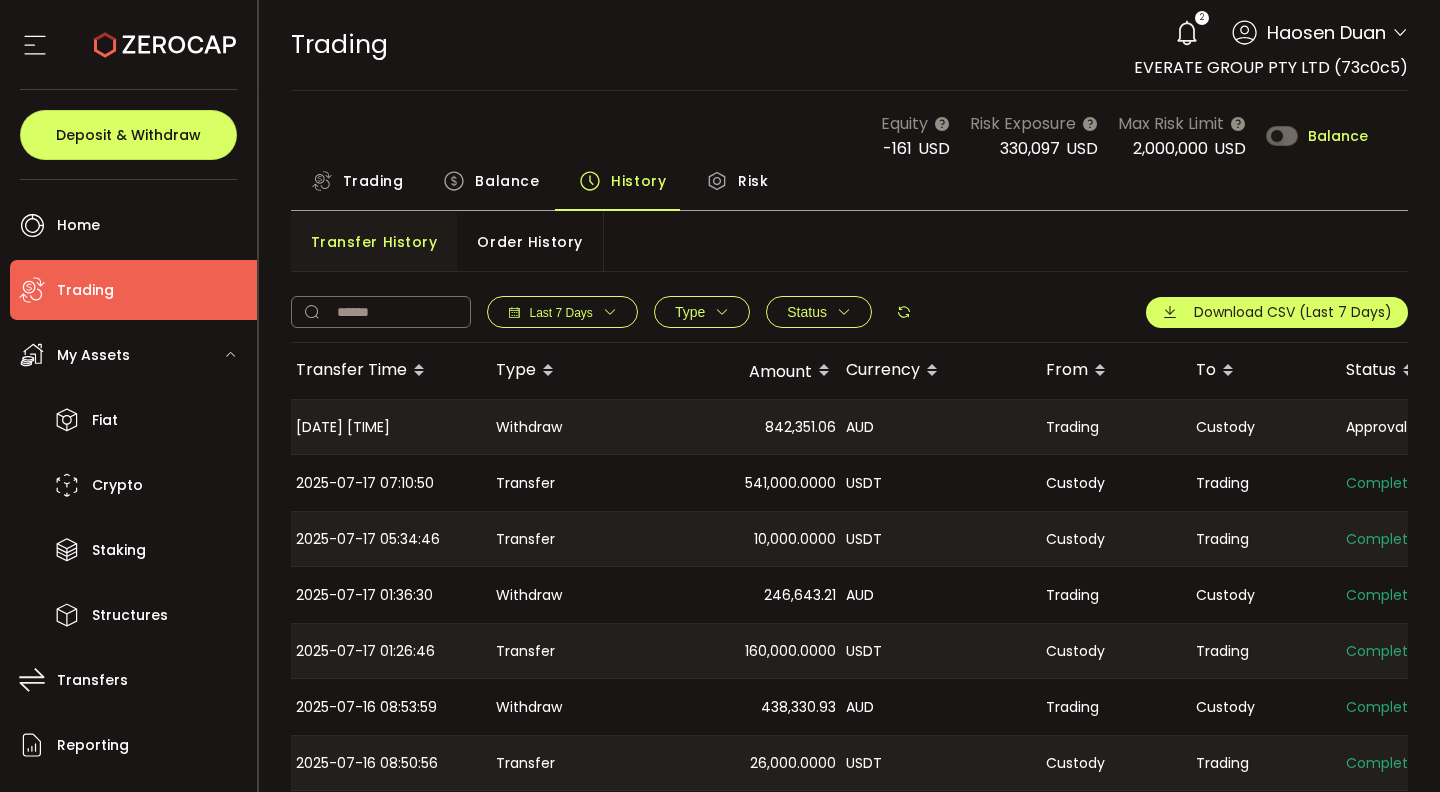 click on "Balance" at bounding box center [507, 181] 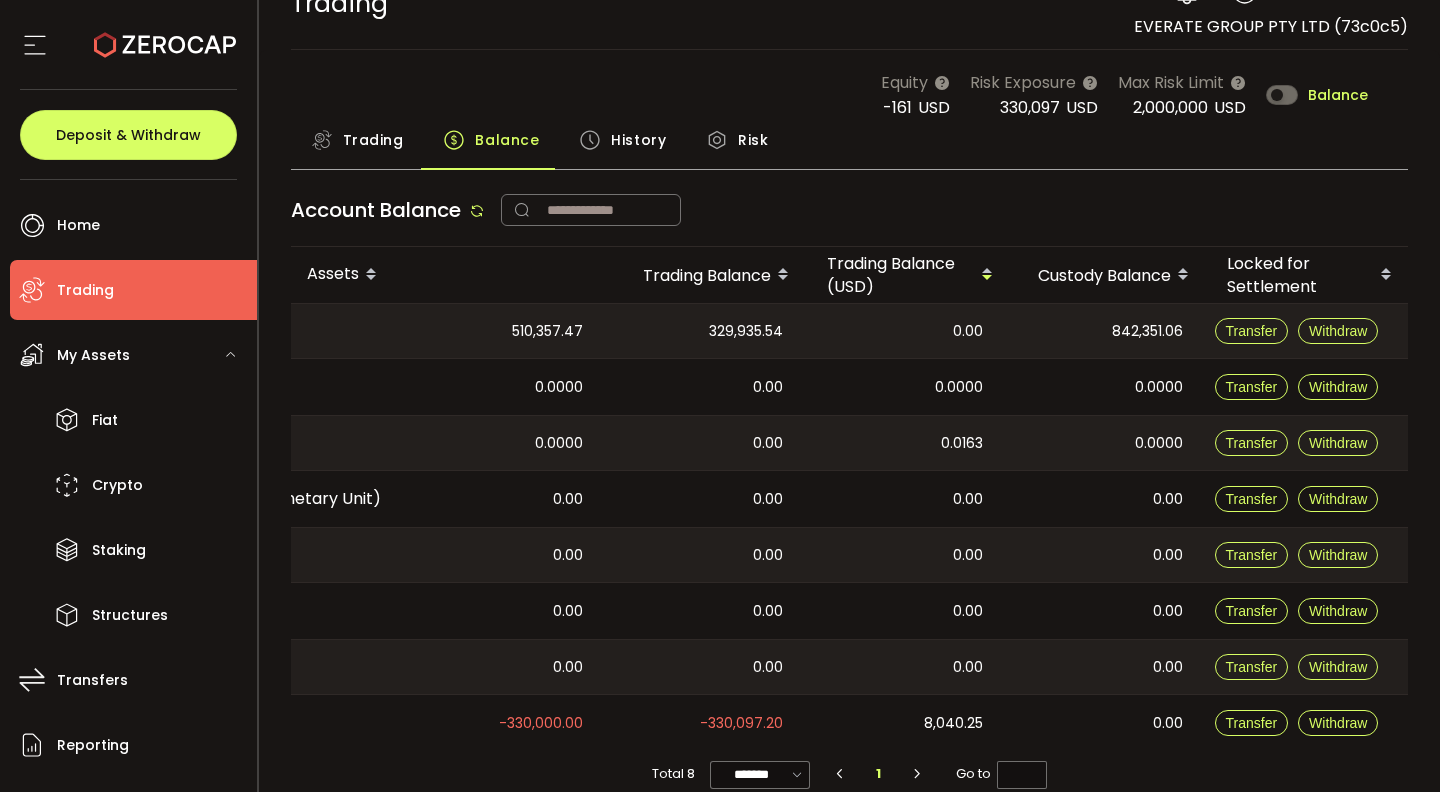 scroll, scrollTop: 53, scrollLeft: 0, axis: vertical 